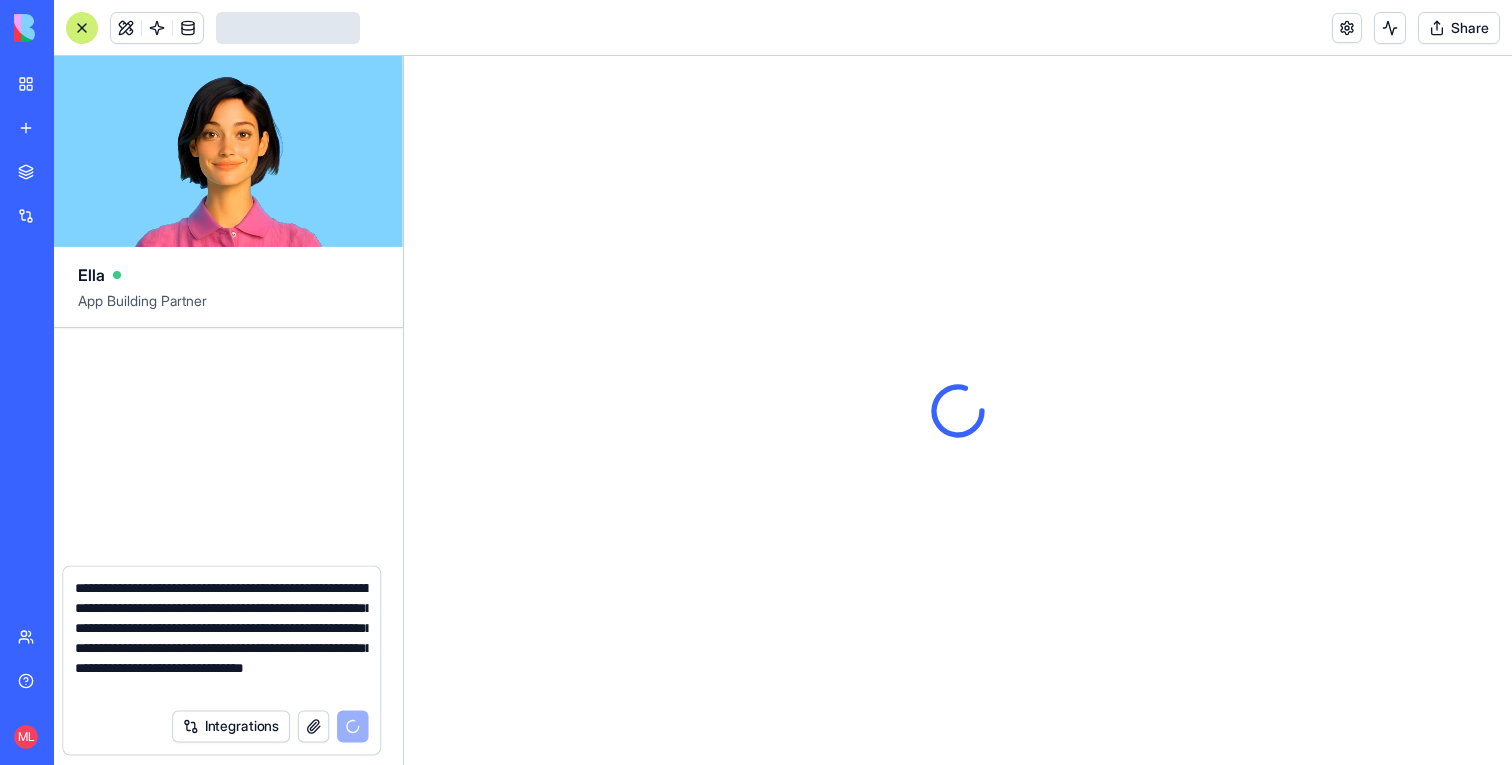 scroll, scrollTop: 0, scrollLeft: 0, axis: both 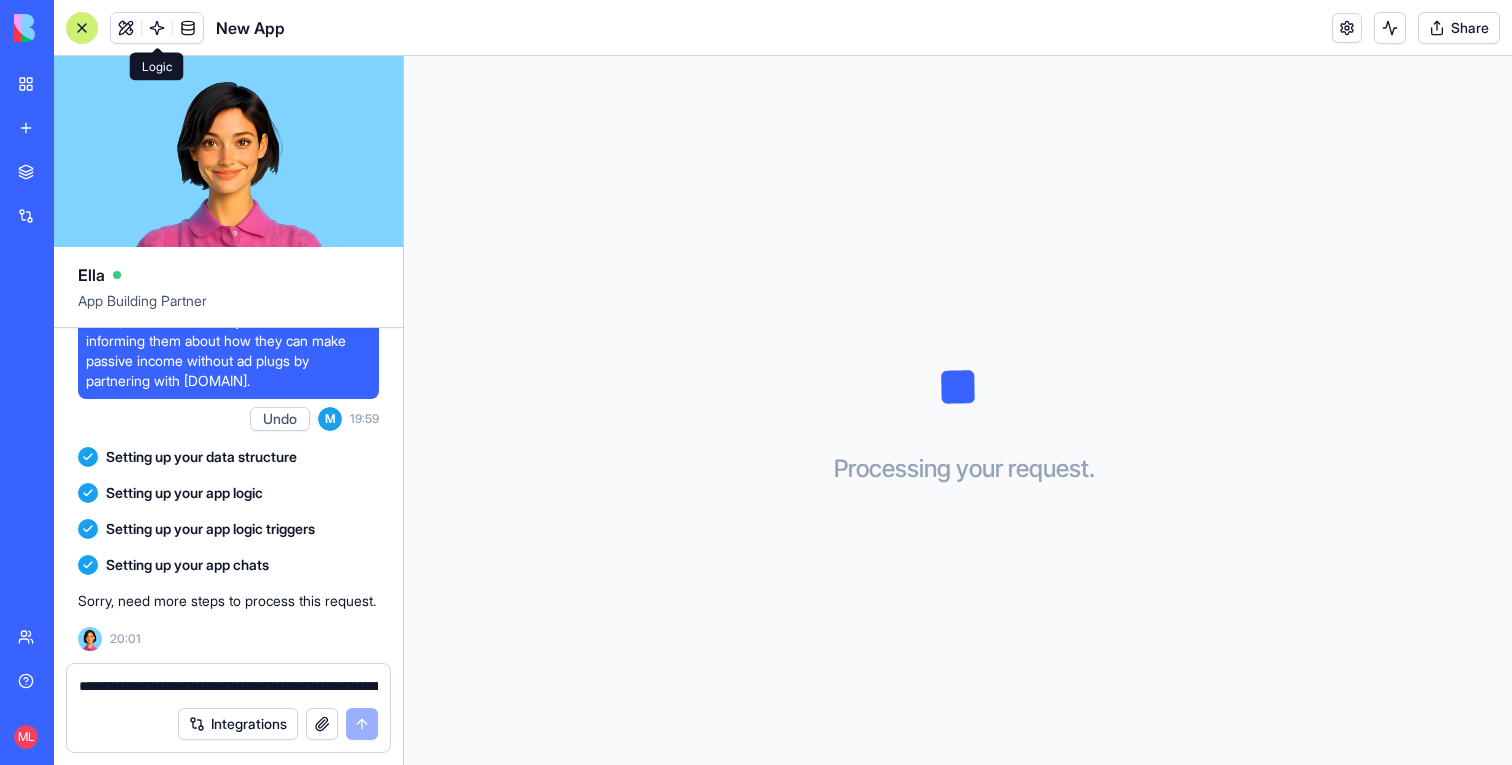 click at bounding box center (157, 28) 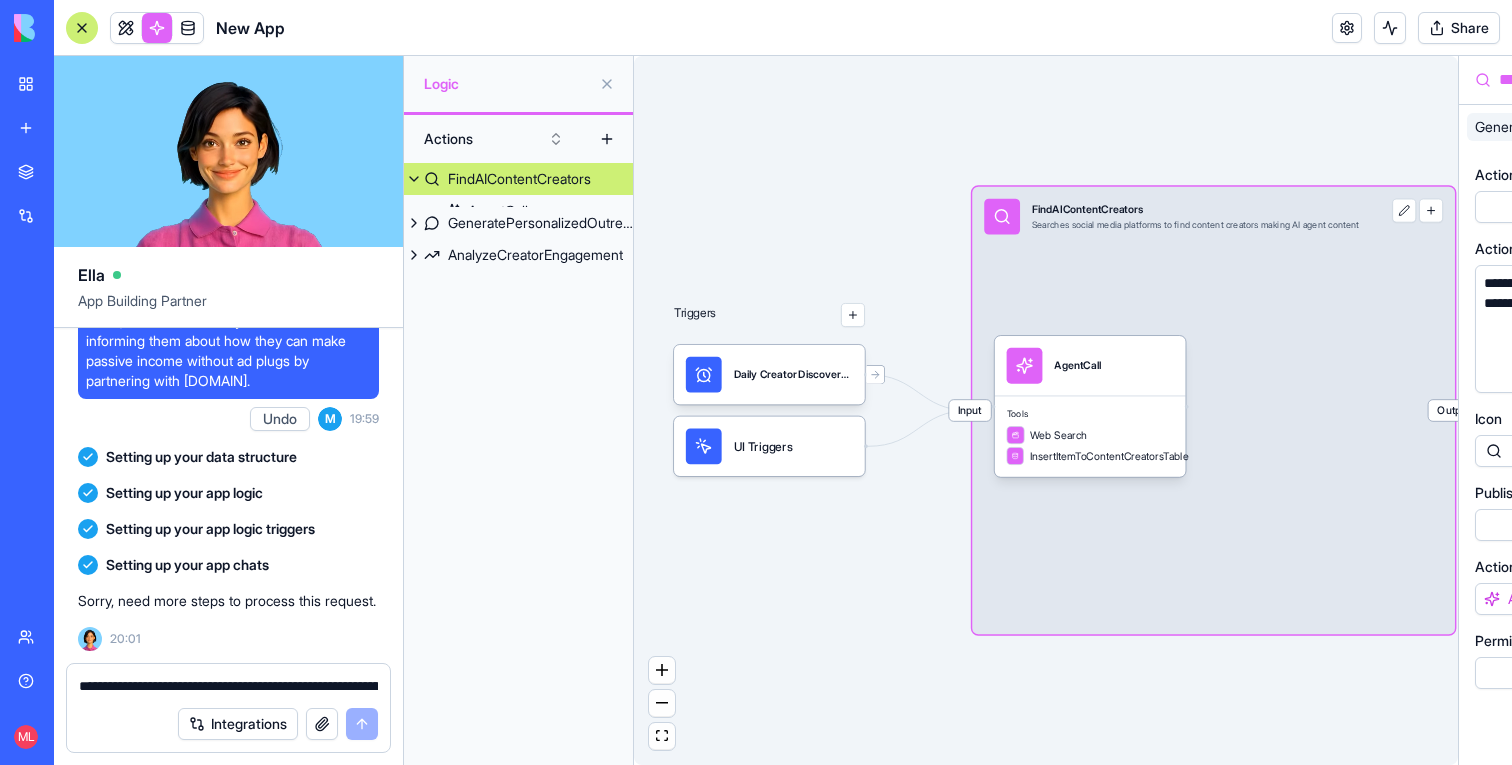 click on "FindAIContentCreators" at bounding box center [519, 179] 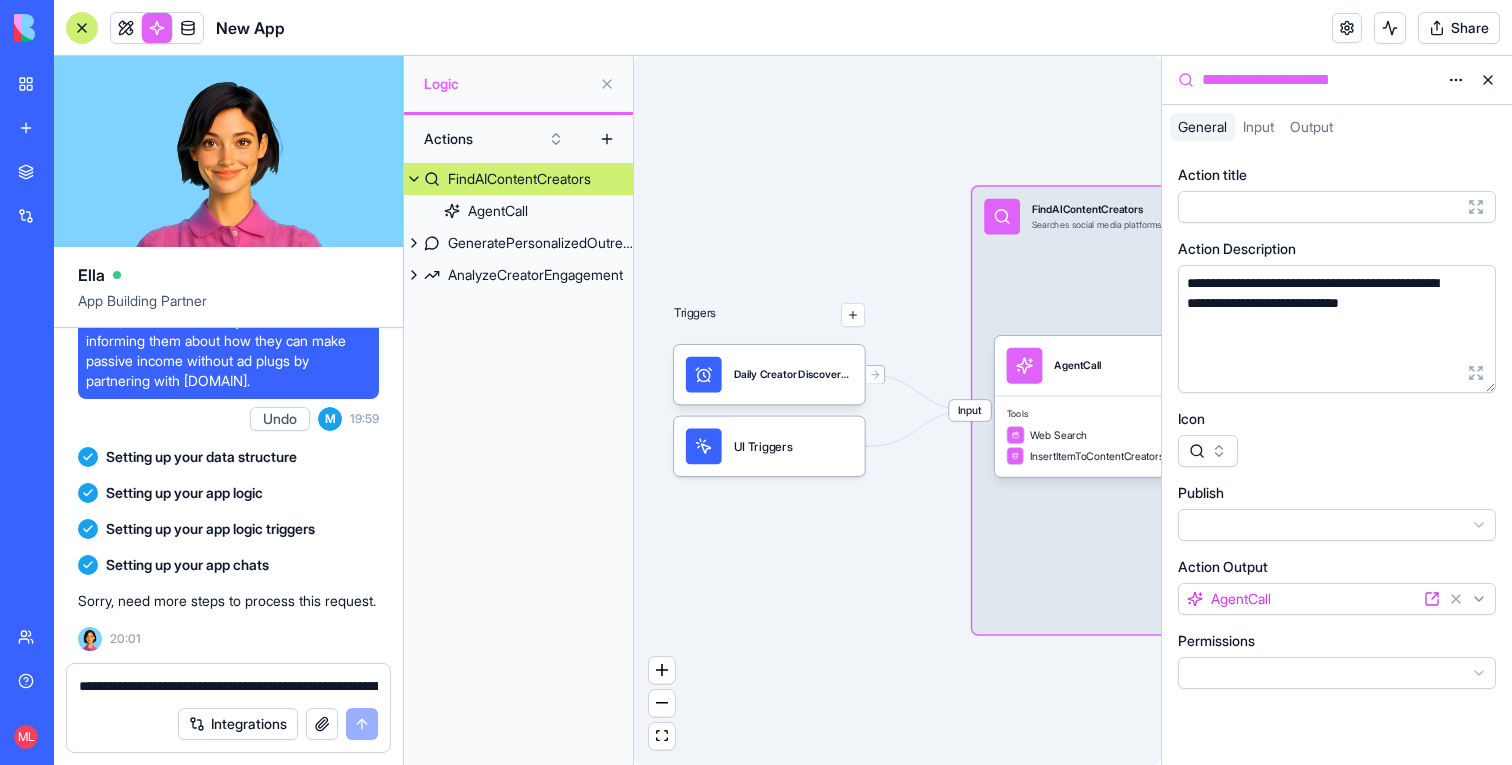 click on "FindAIContentCreators" at bounding box center (519, 179) 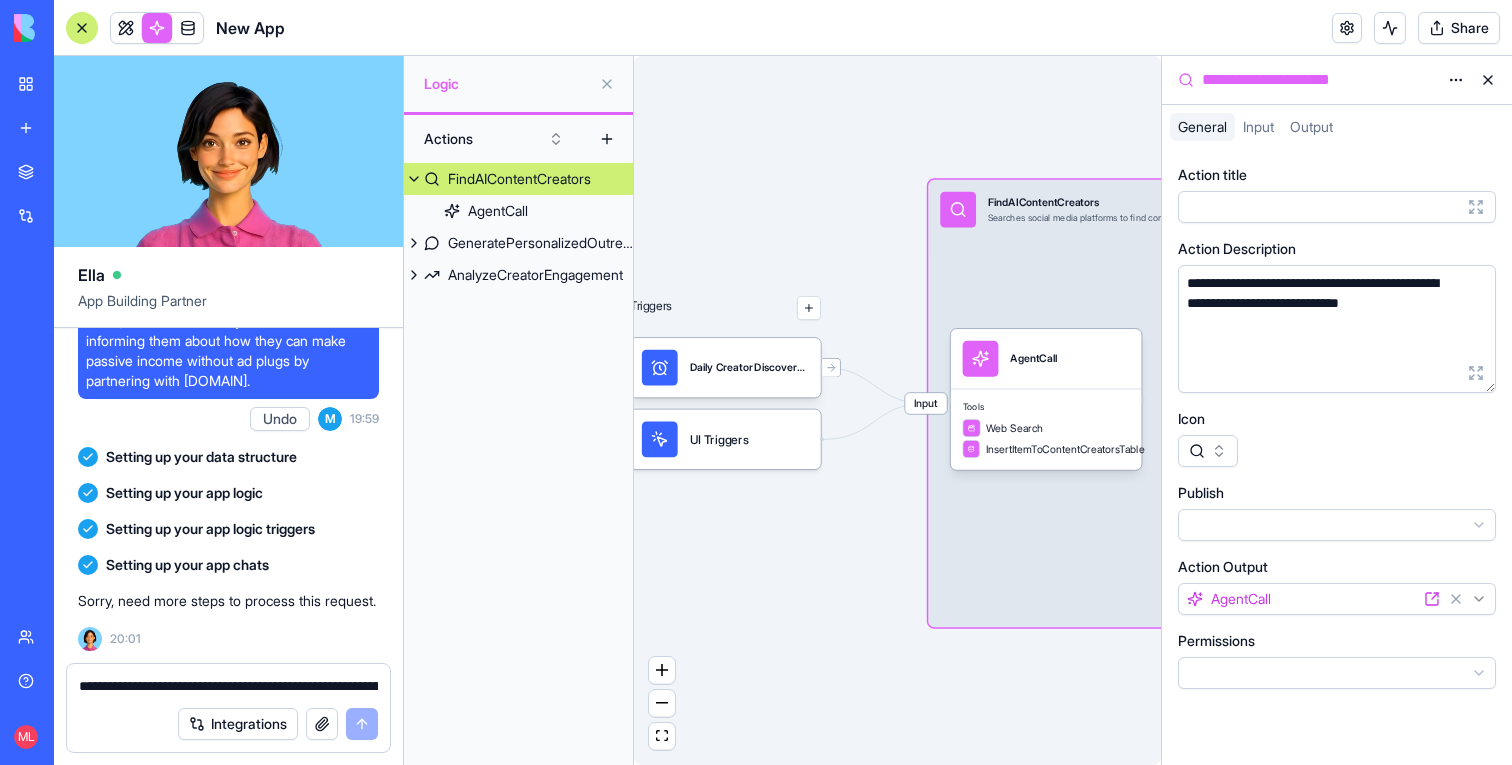 click on "UI Triggers" at bounding box center [725, 439] 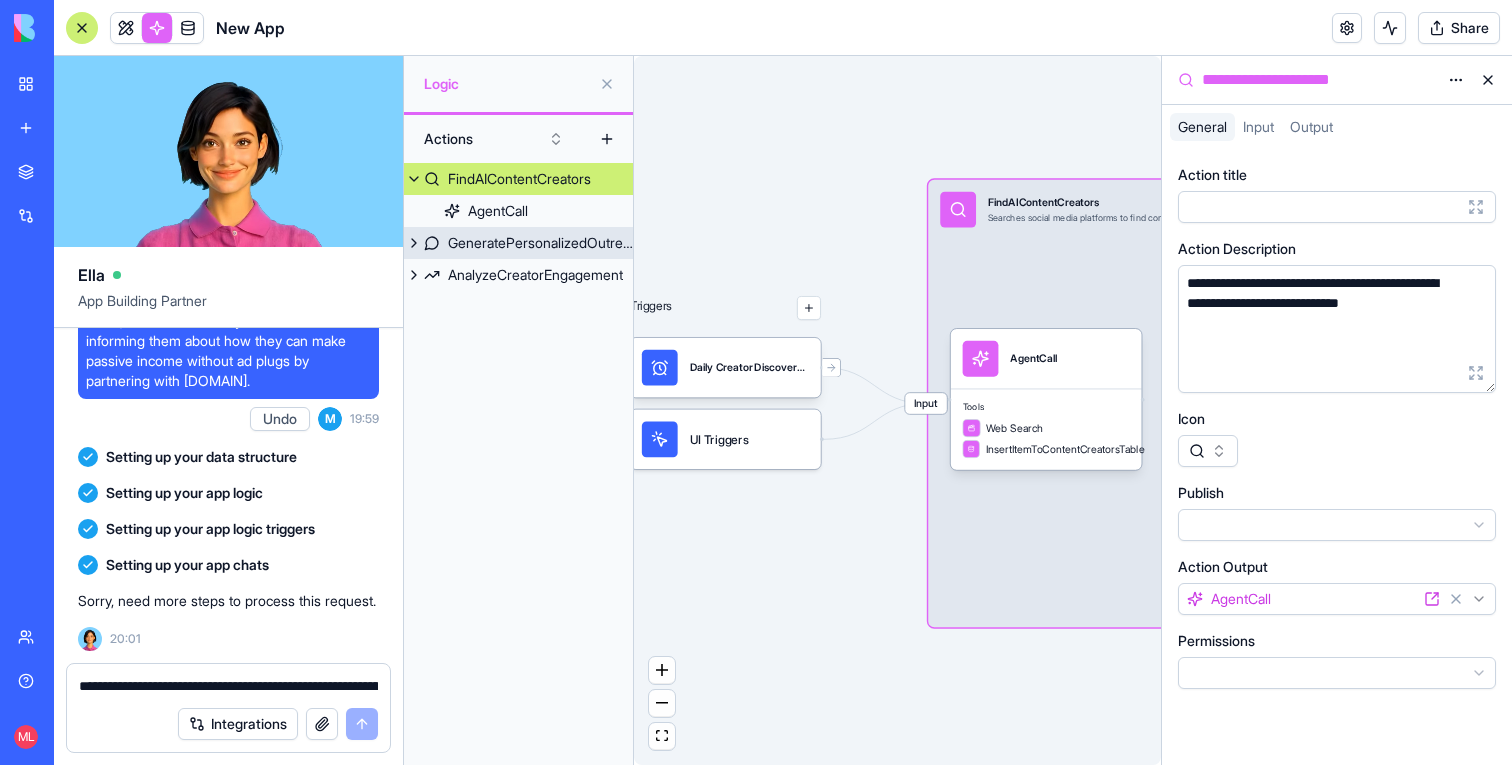 click on "GeneratePersonalizedOutreach" at bounding box center [540, 243] 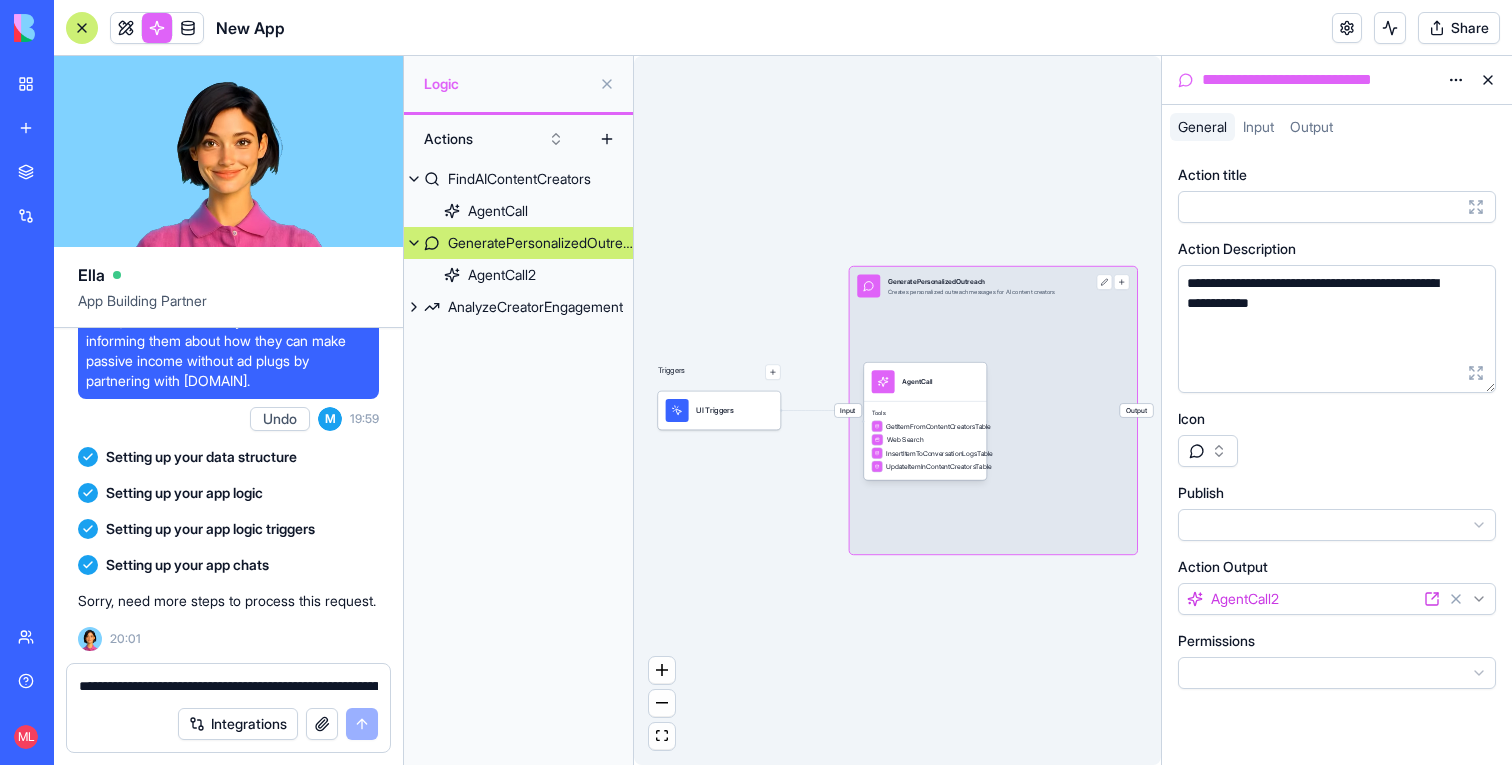 click at bounding box center (1488, 80) 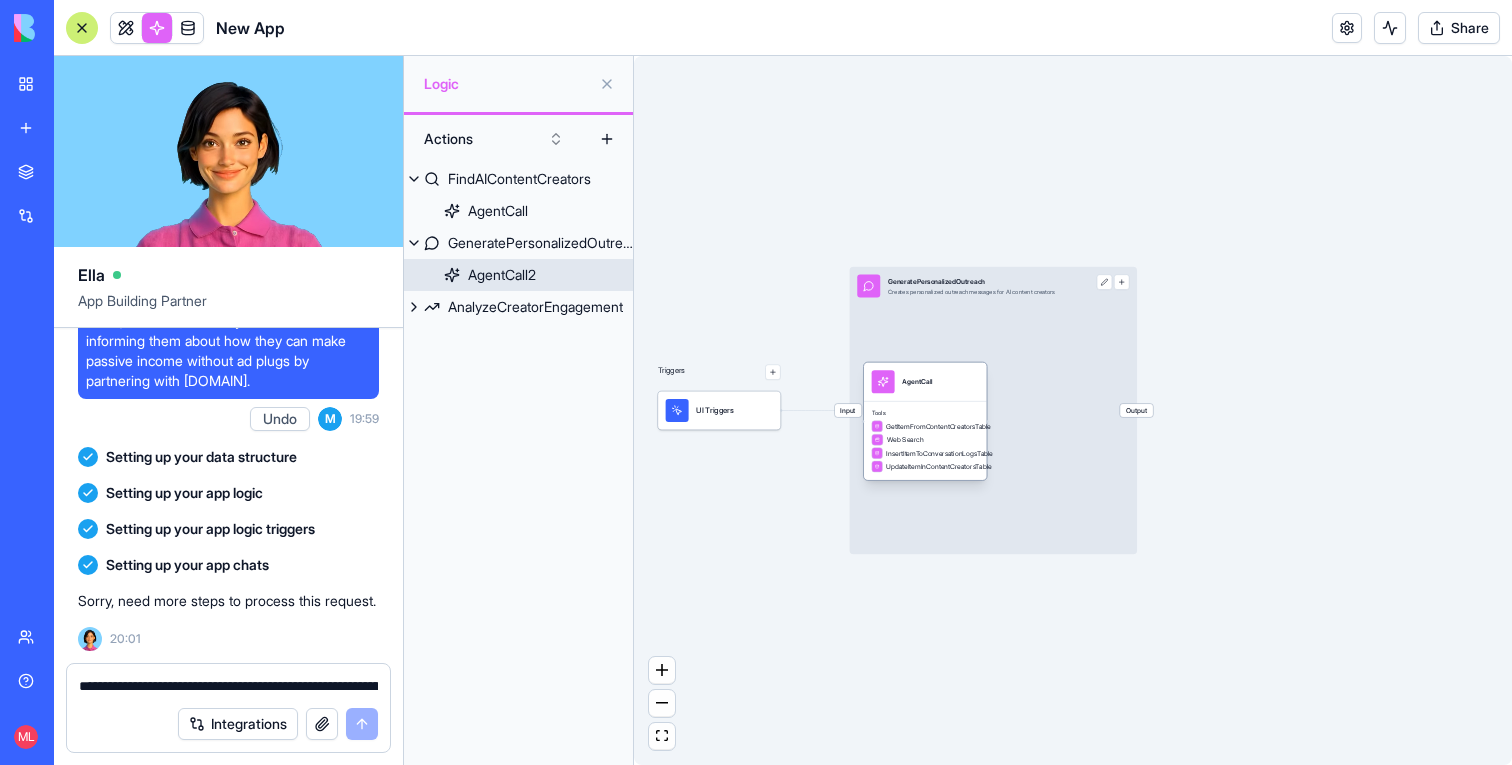 click on "Tools GetItemFromContentCreatorsTable Web Search InsertItemToConversationLogsTable UpdateItemInContentCreatorsTable" at bounding box center (925, 440) 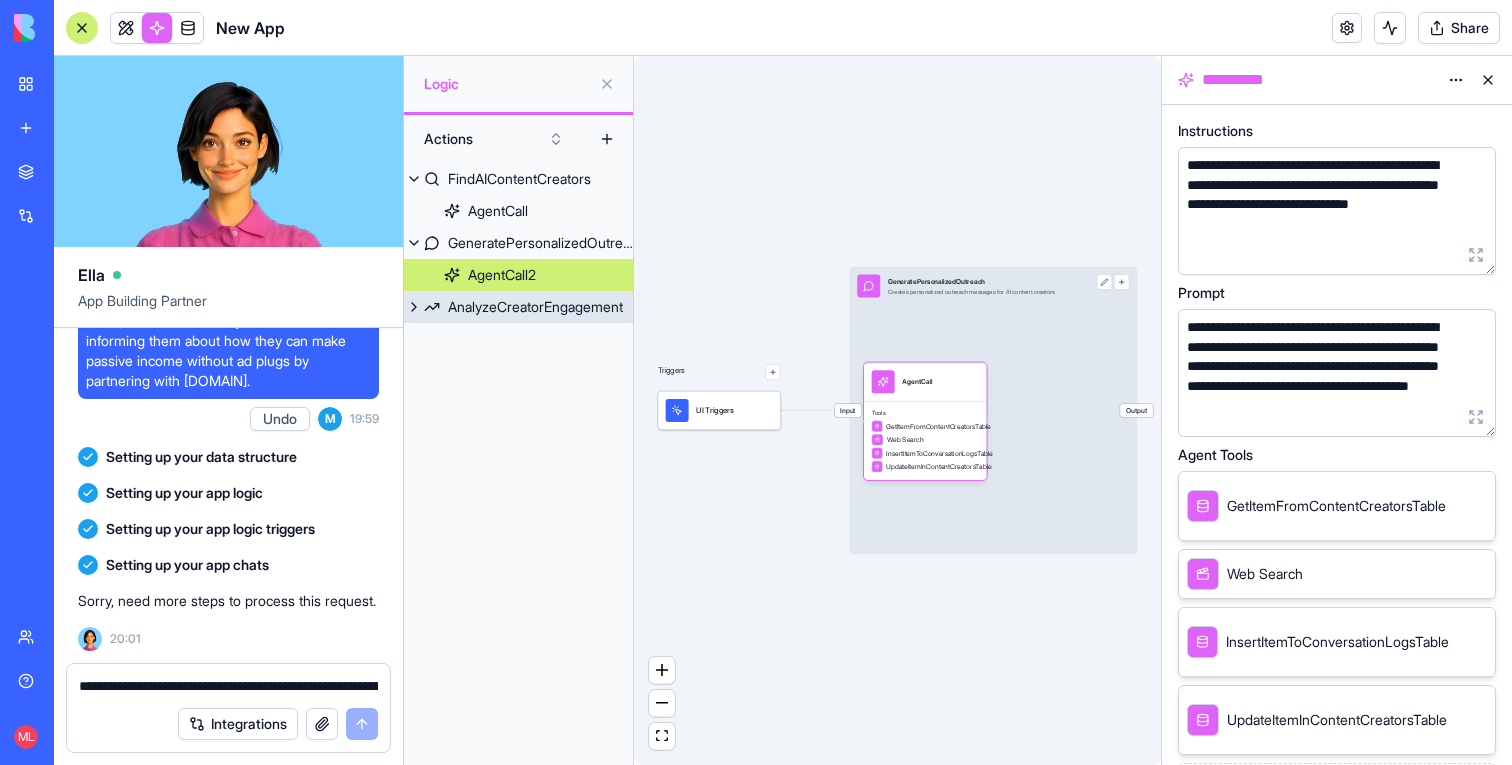 click on "AnalyzeCreatorEngagement" at bounding box center [535, 307] 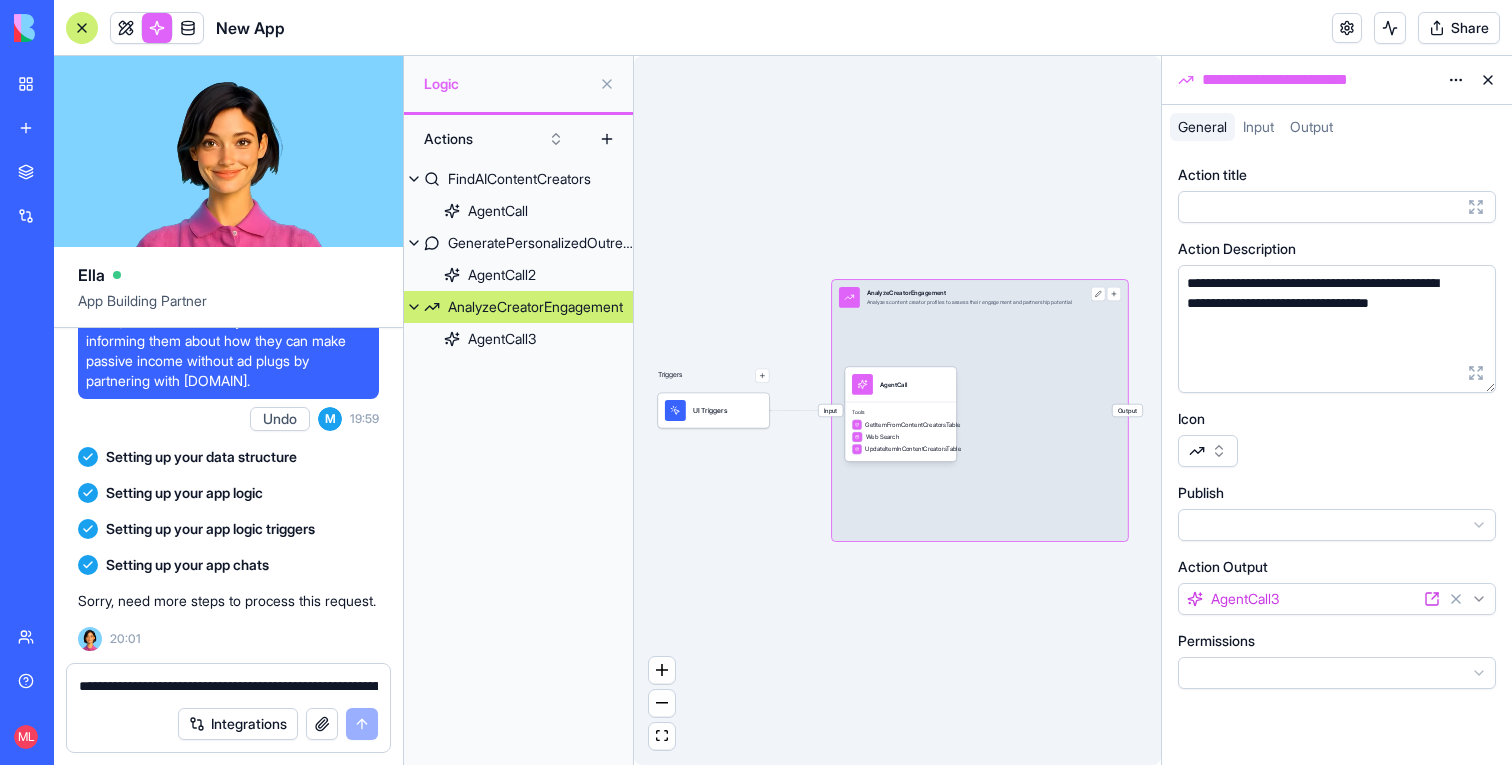click on "Actions FindAIContentCreators AgentCall GeneratePersonalizedOutreach AgentCall2 AnalyzeCreatorEngagement AgentCall3" at bounding box center (518, 440) 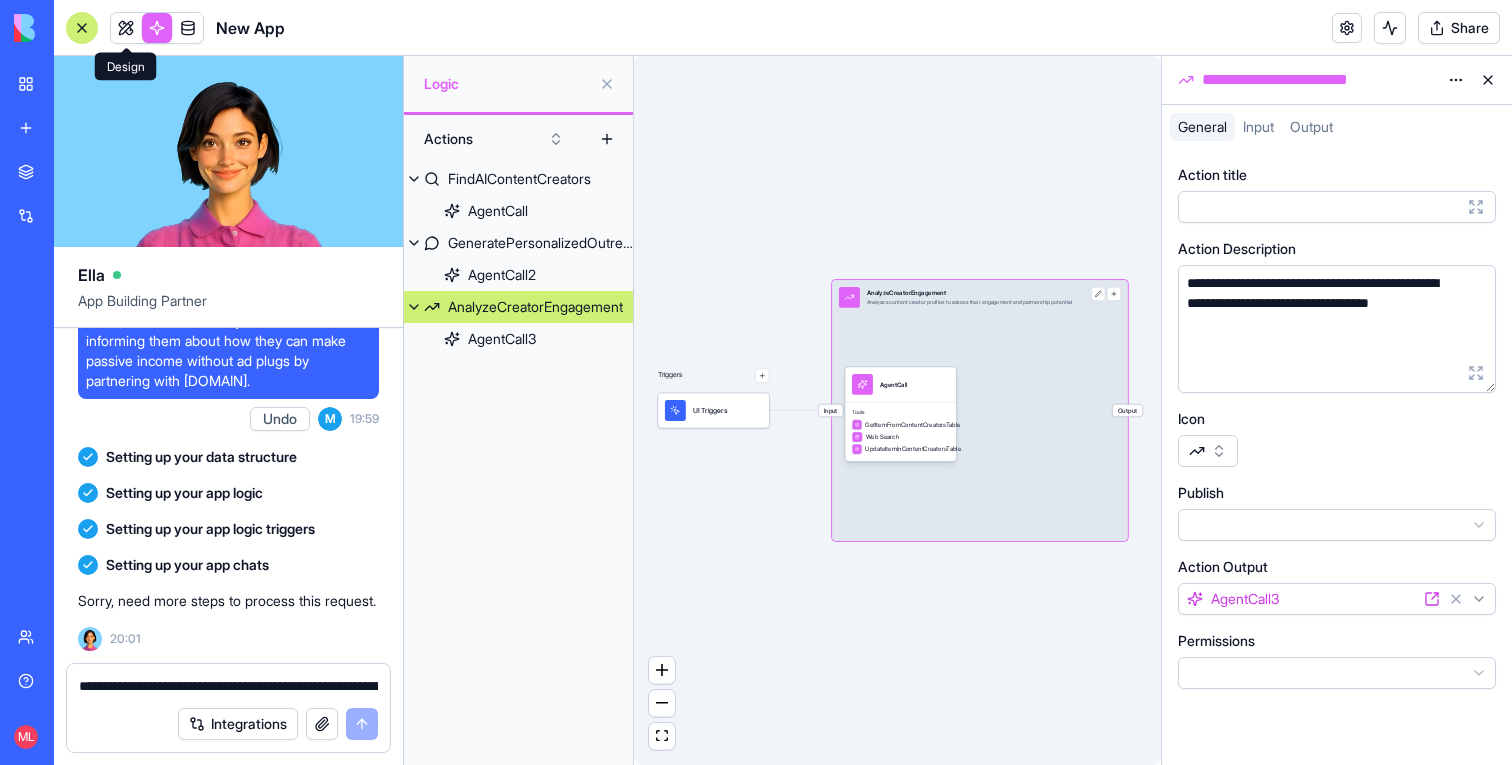 click at bounding box center (157, 28) 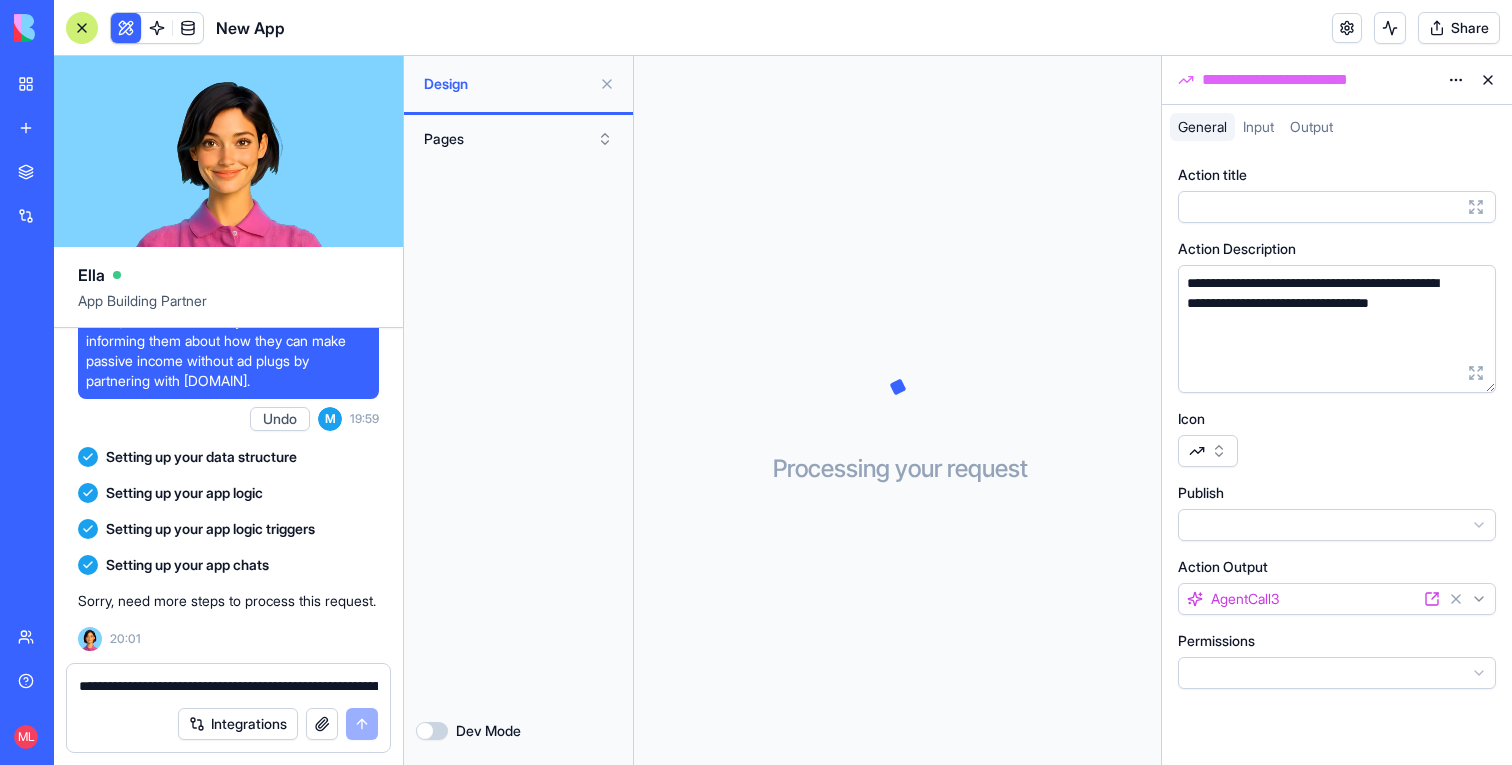 click at bounding box center (1488, 80) 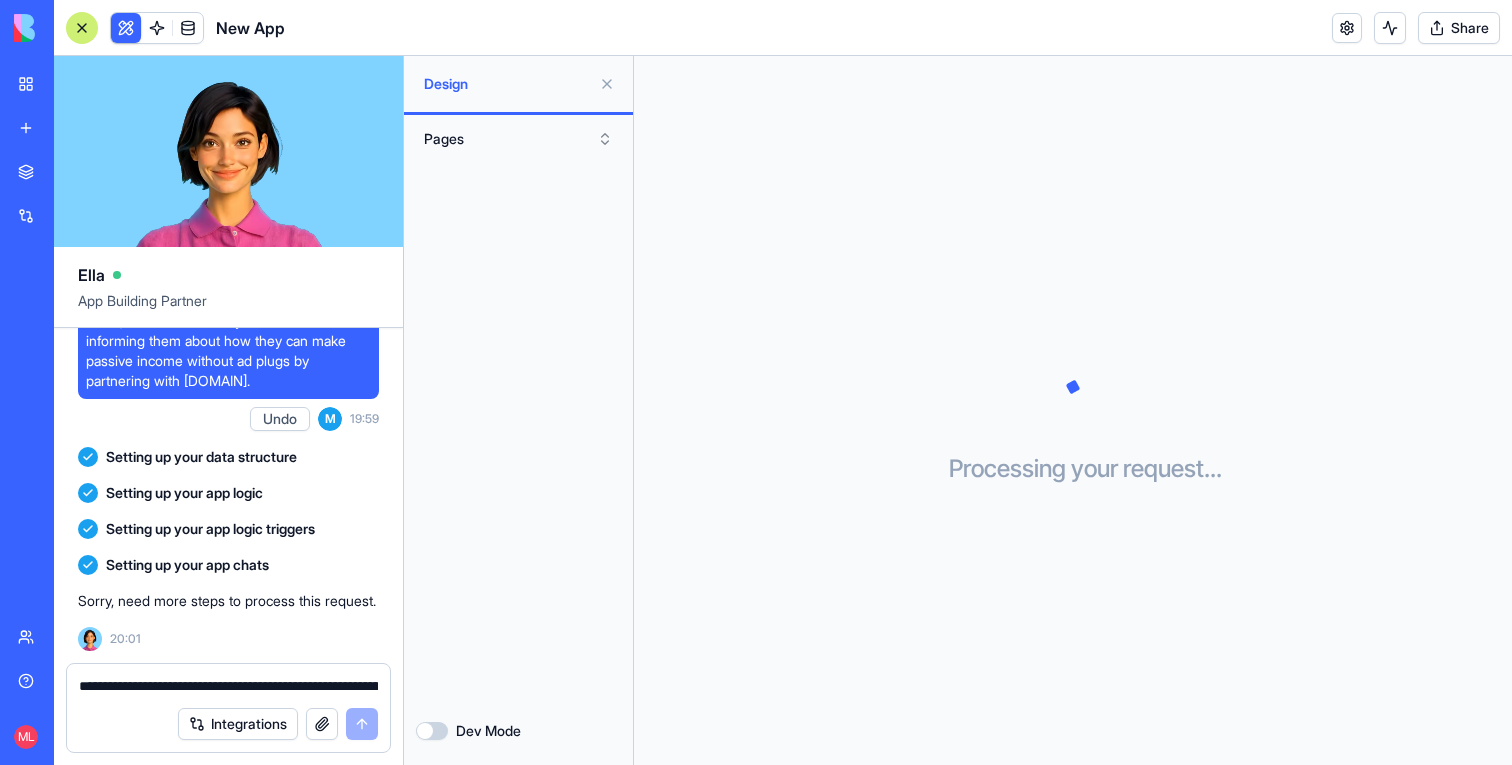 scroll, scrollTop: 0, scrollLeft: 0, axis: both 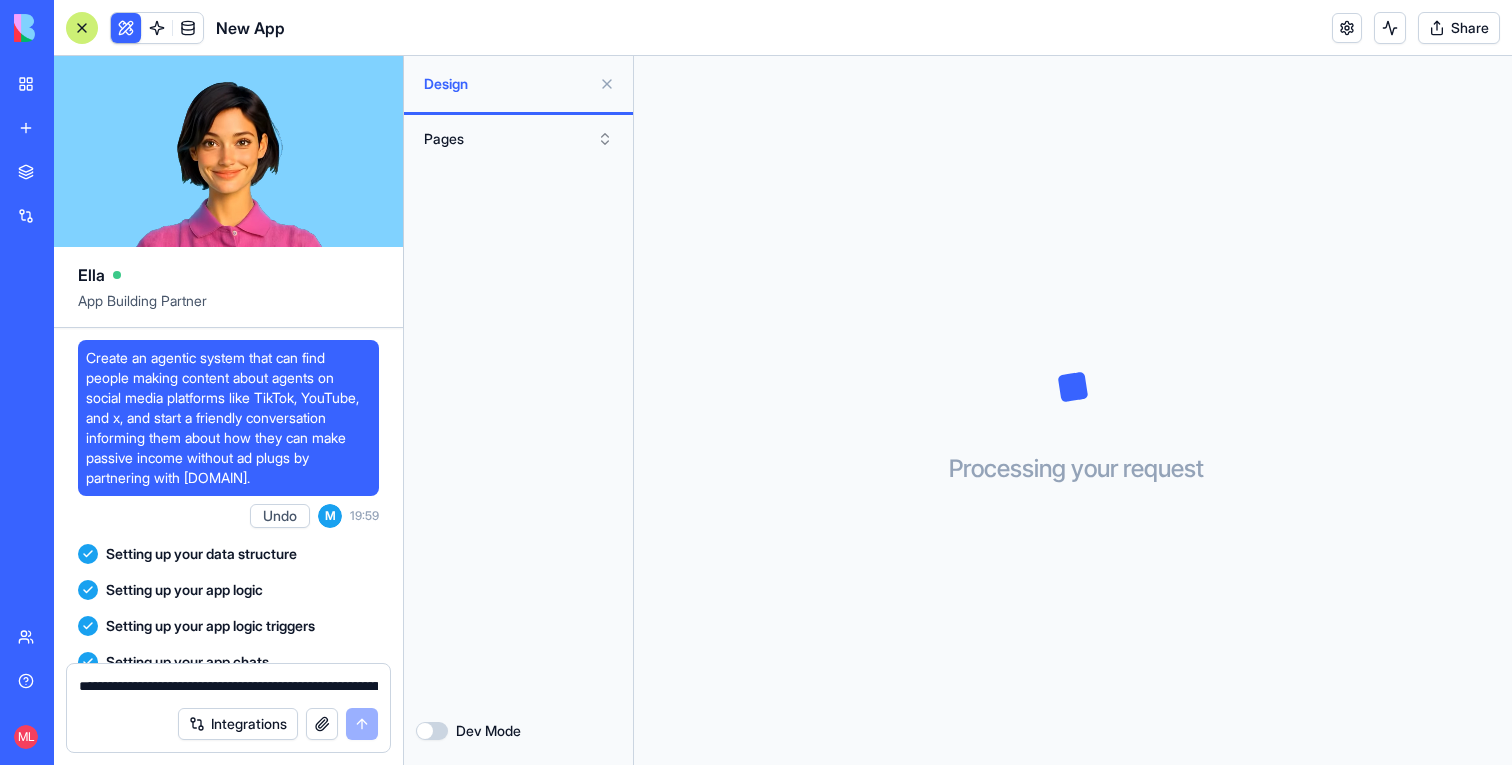 click on "Create an agentic system that can find people making content about agents on social media platforms like TikTok, YouTube, and x, and start a friendly conversation informing them about how they can make passive income without ad plugs by partnering with [DOMAIN]." at bounding box center (228, 418) 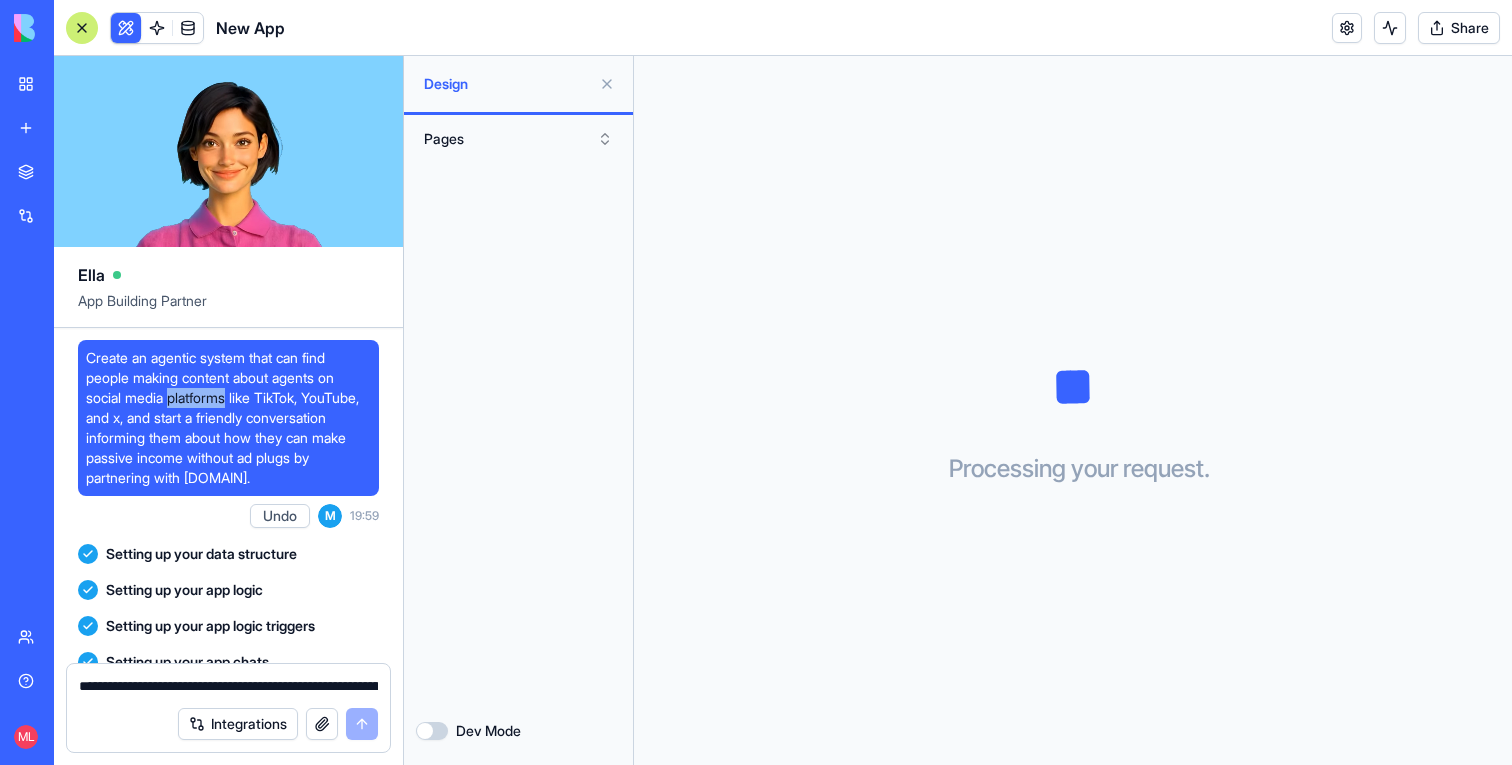 click on "Create an agentic system that can find people making content about agents on social media platforms like TikTok, YouTube, and x, and start a friendly conversation informing them about how they can make passive income without ad plugs by partnering with [DOMAIN]." at bounding box center (228, 418) 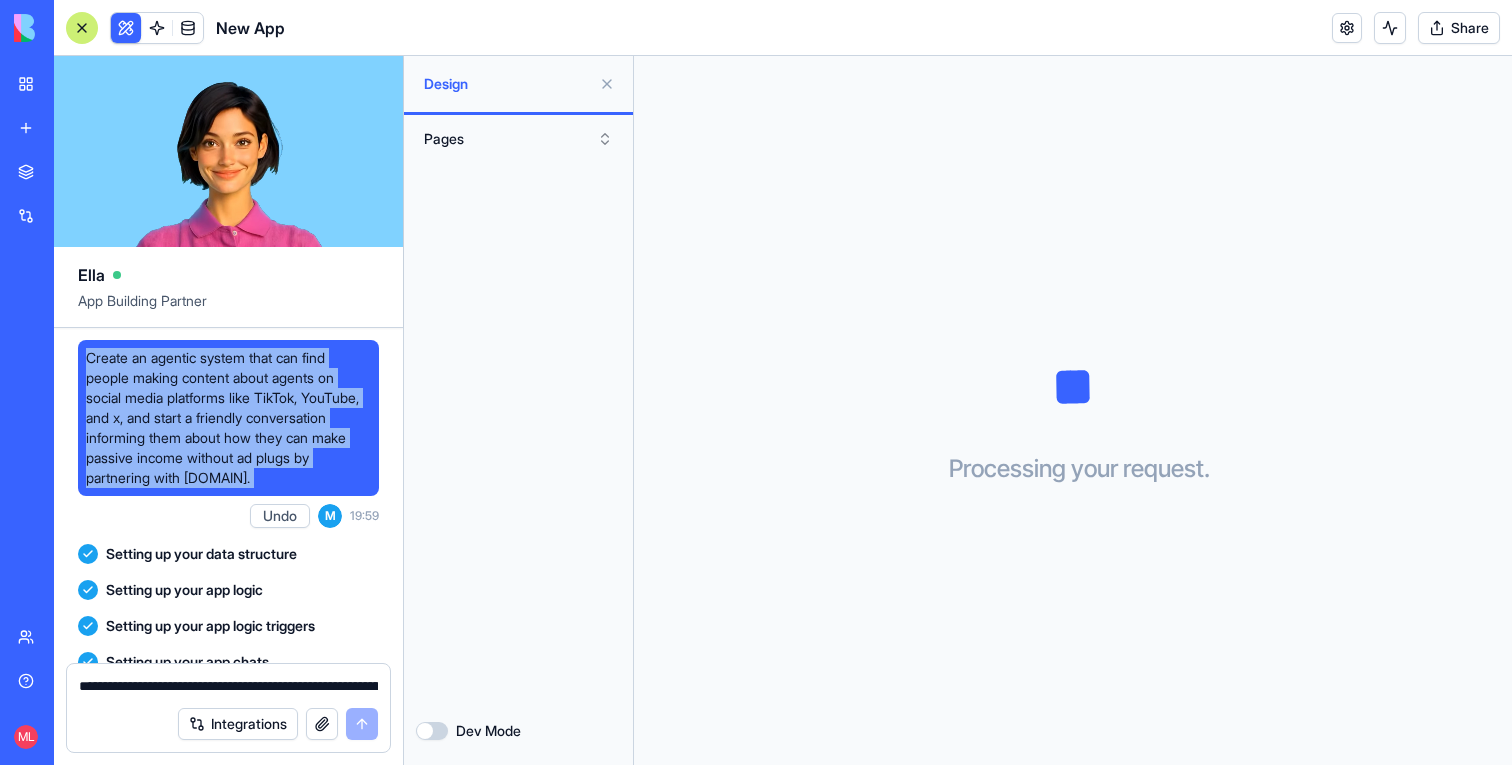 click on "Create an agentic system that can find people making content about agents on social media platforms like TikTok, YouTube, and x, and start a friendly conversation informing them about how they can make passive income without ad plugs by partnering with [DOMAIN]." at bounding box center [228, 418] 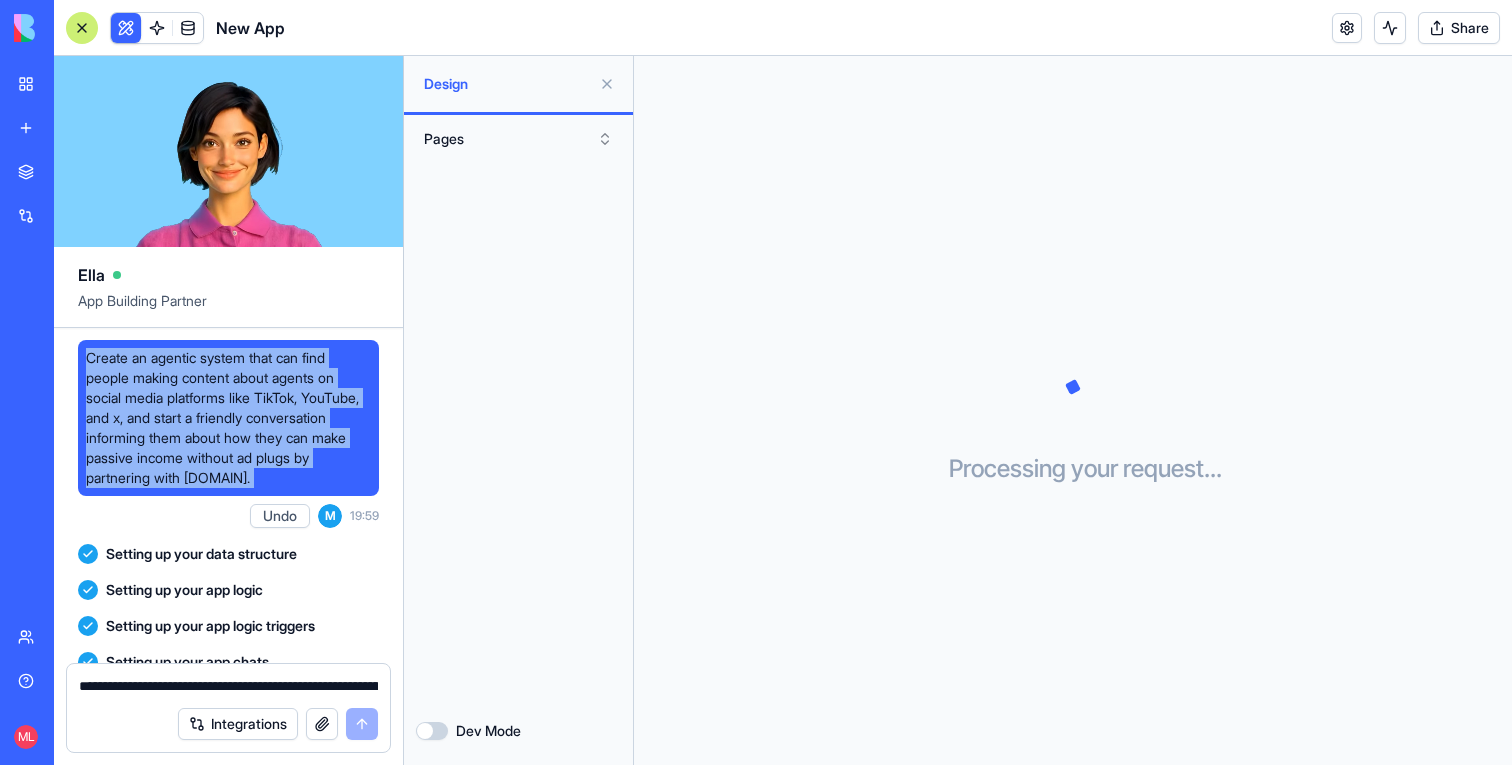 copy on "Create an agentic system that can find people making content about agents on social media platforms like TikTok, YouTube, and x, and start a friendly conversation informing them about how they can make passive income without ad plugs by partnering with [DOMAIN]." 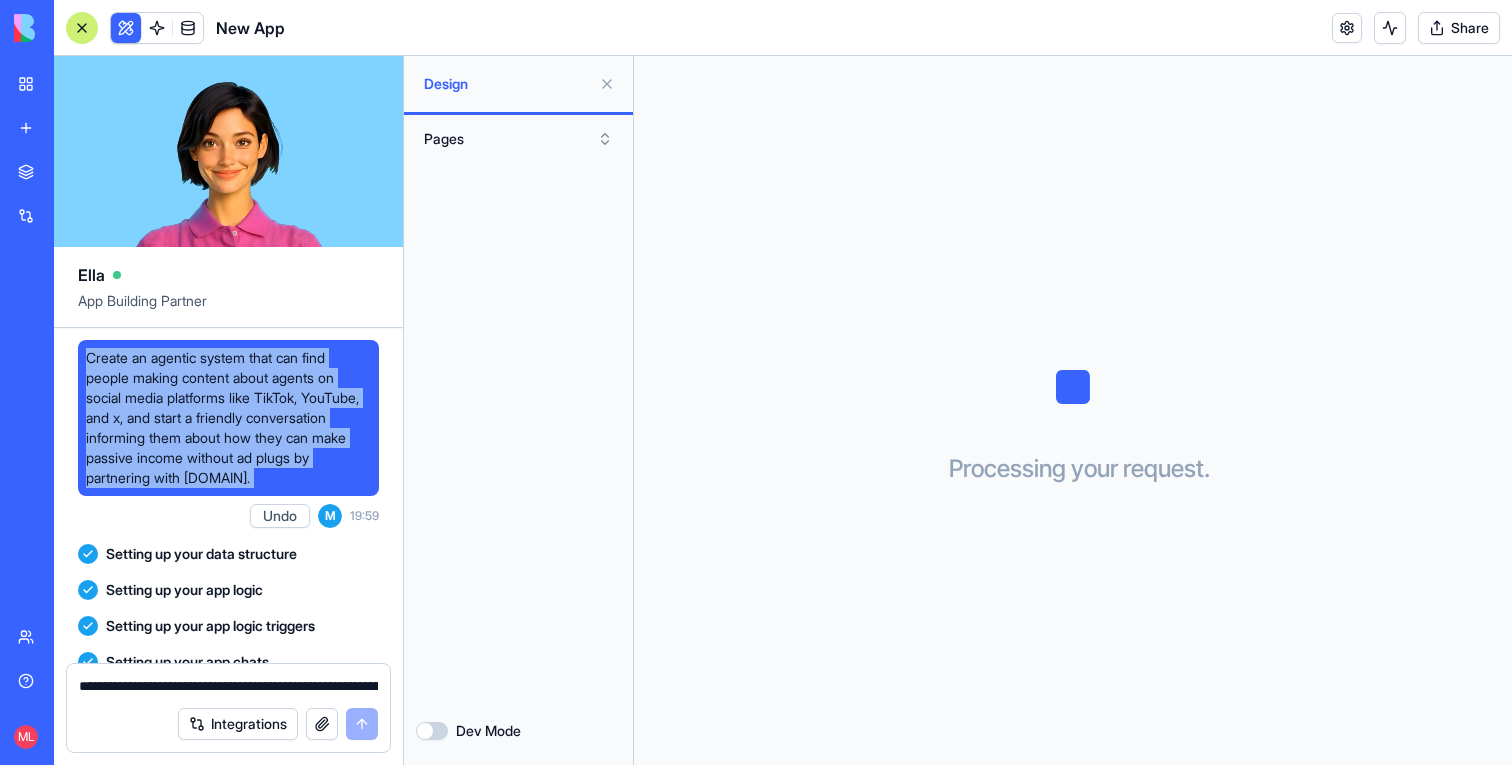 click on "New app" at bounding box center (46, 128) 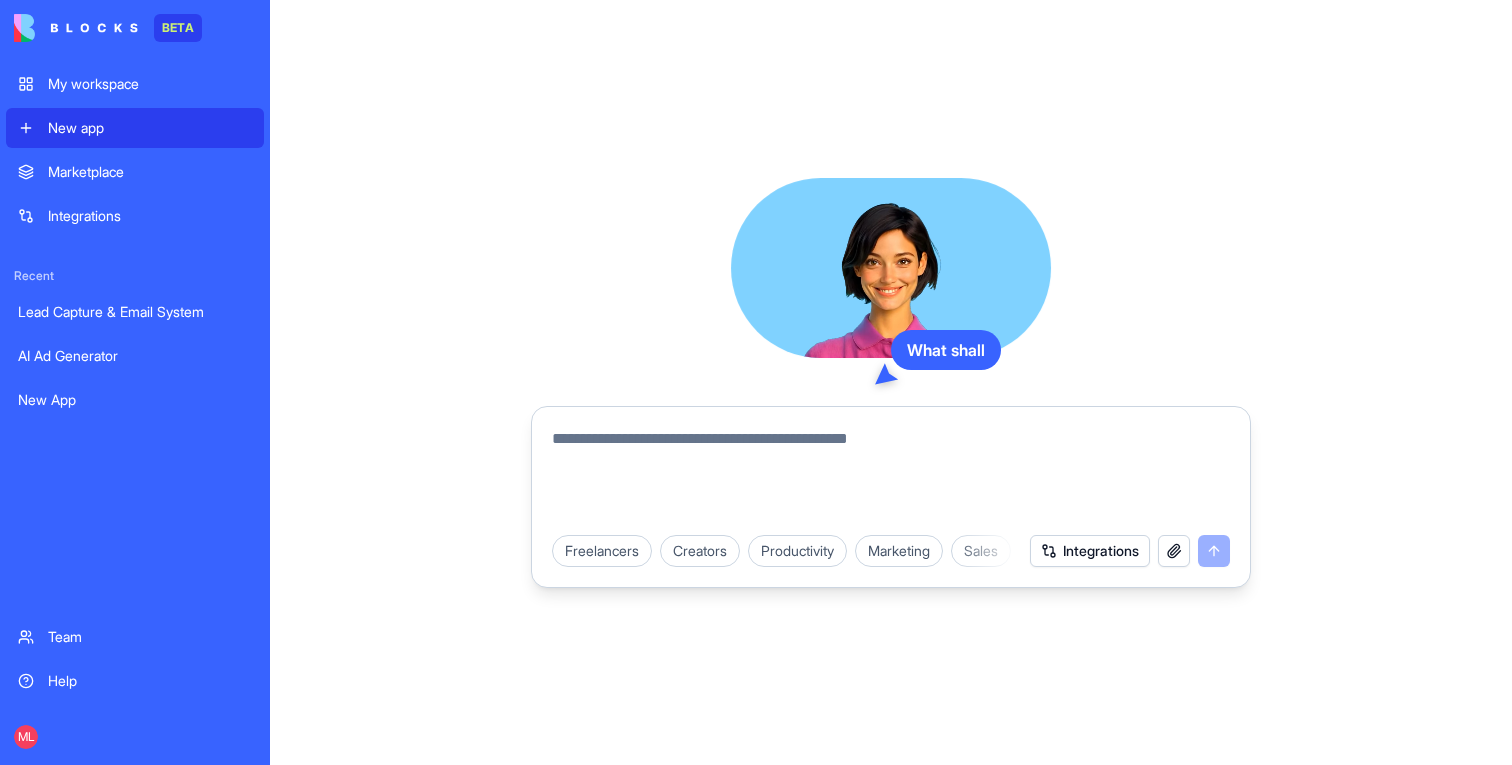 click at bounding box center (891, 475) 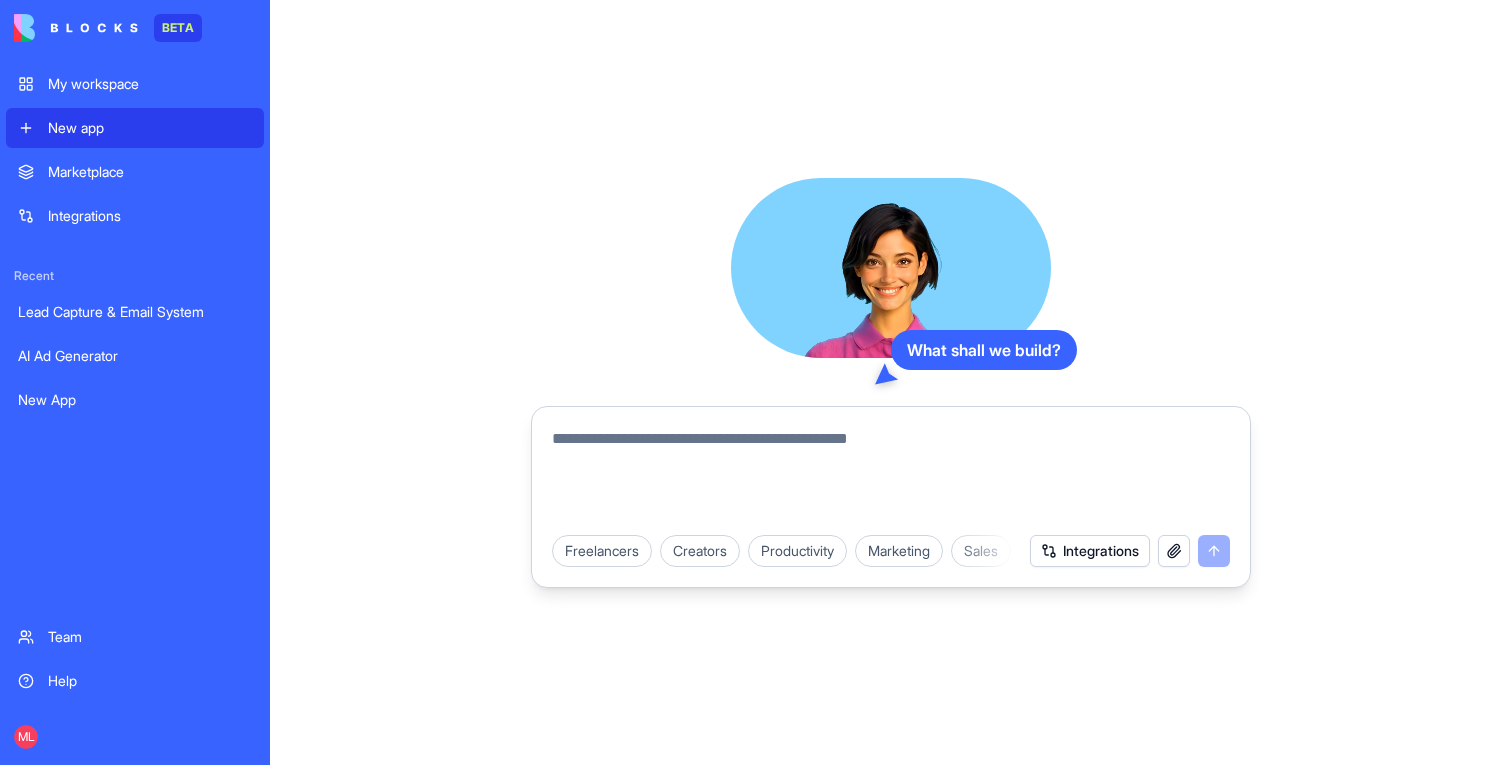 paste on "**********" 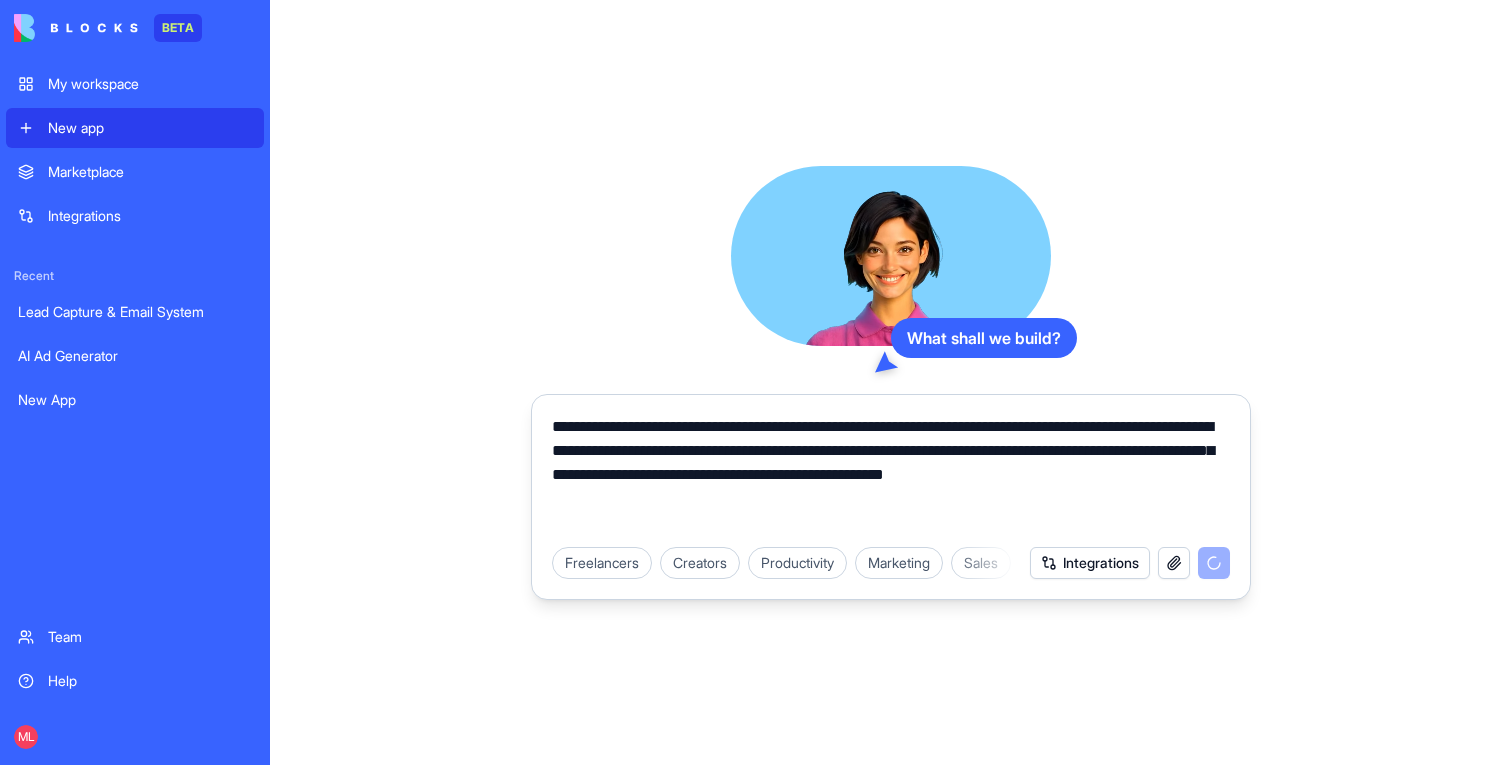 type on "**********" 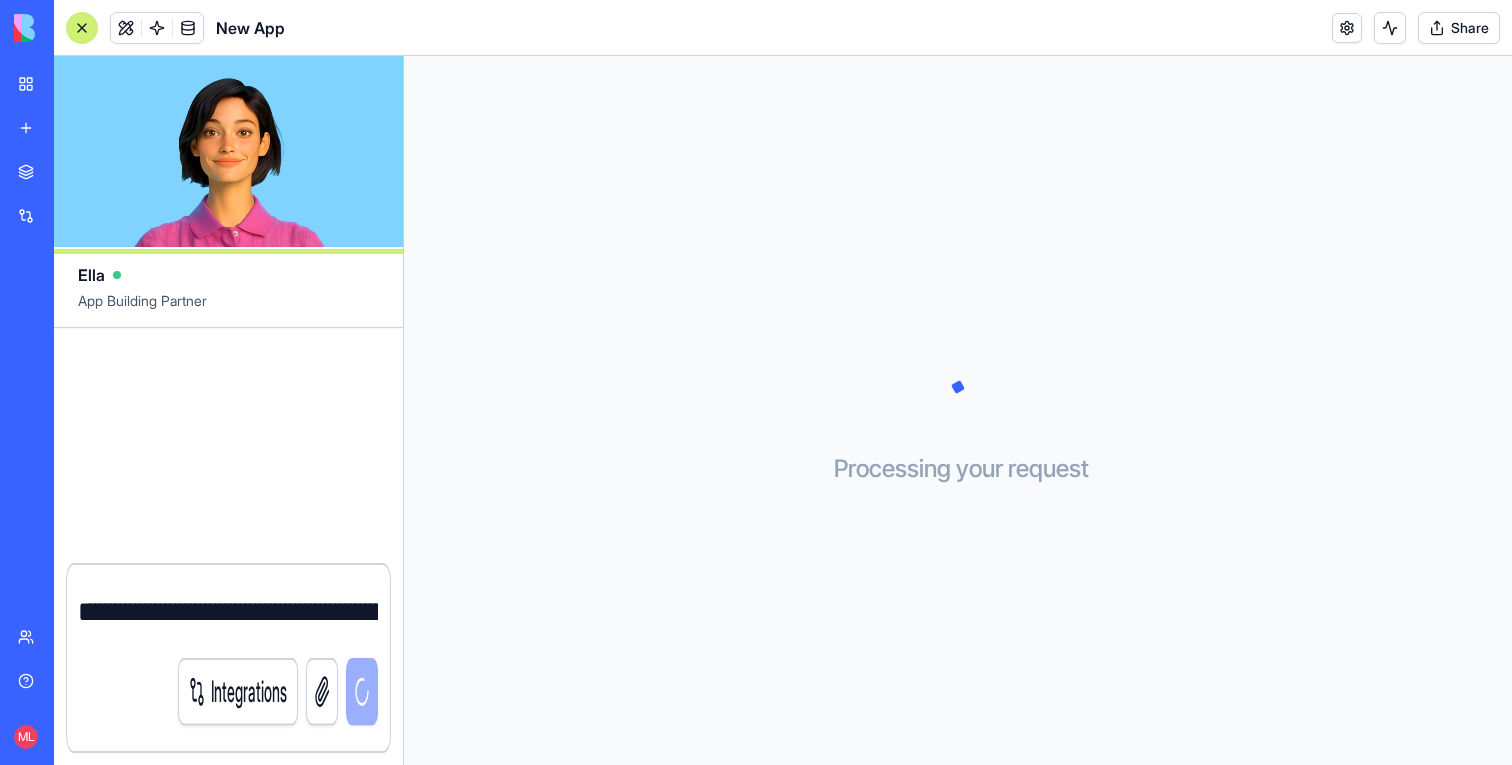 type 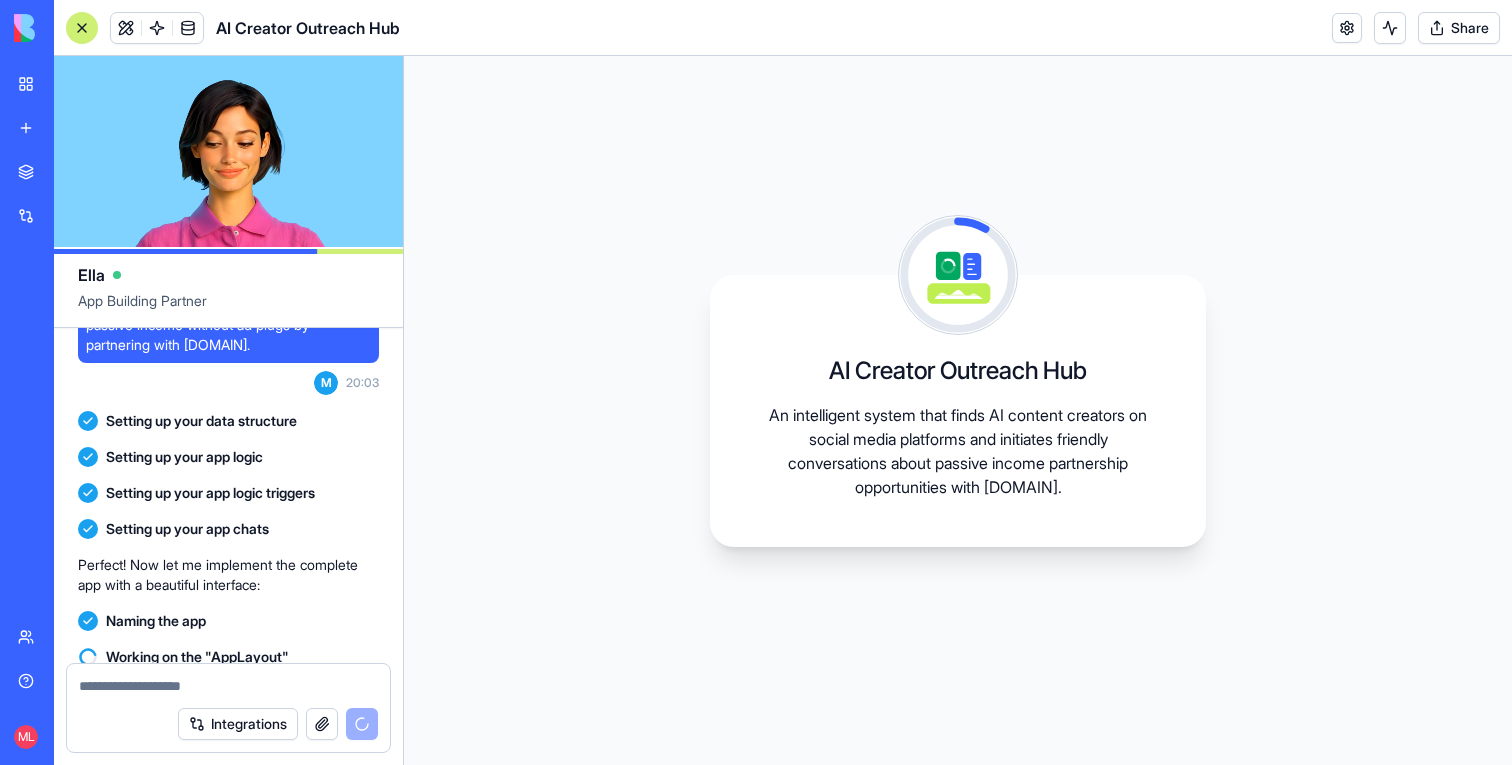 scroll, scrollTop: 73, scrollLeft: 0, axis: vertical 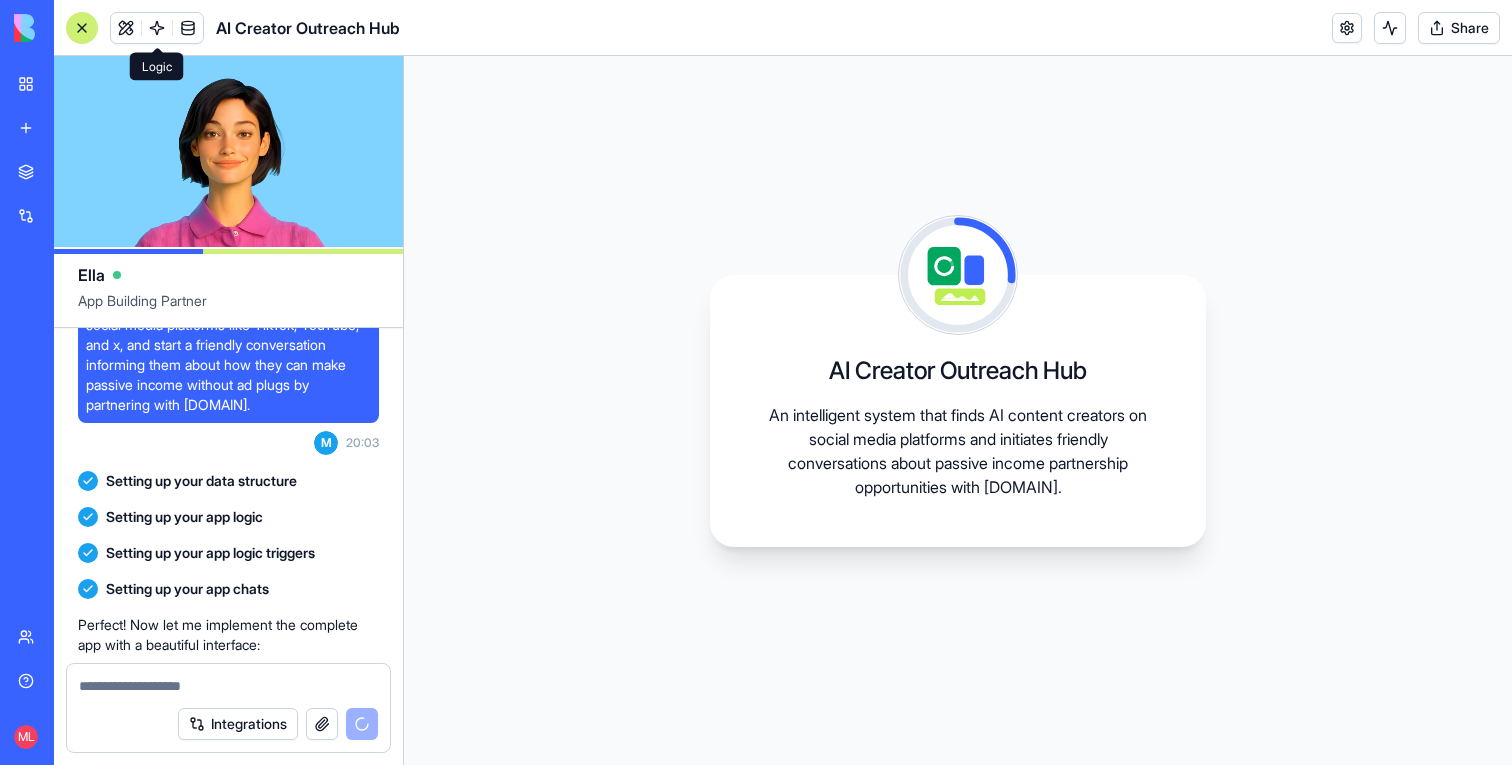click at bounding box center [157, 28] 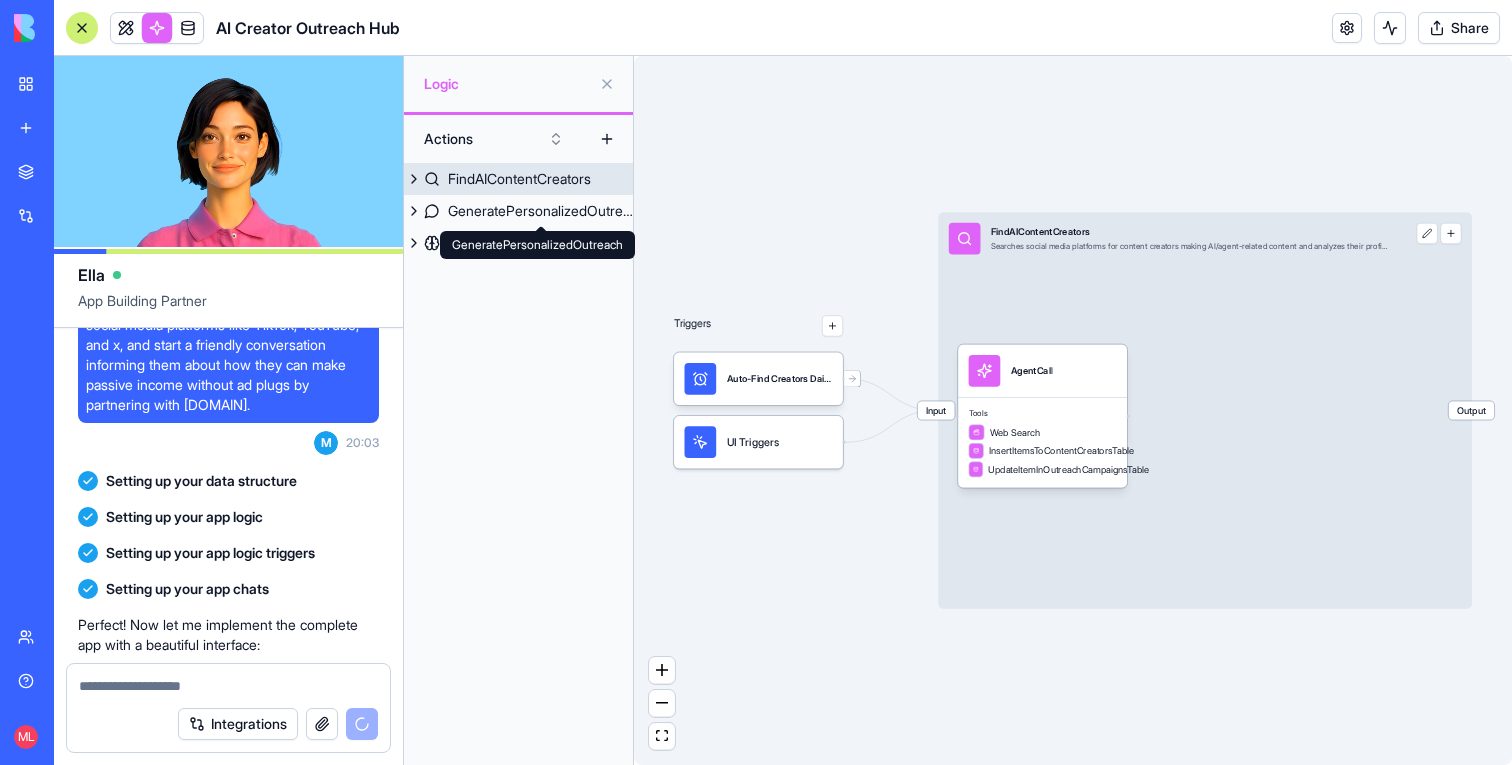click on "FindAIContentCreators" at bounding box center (519, 179) 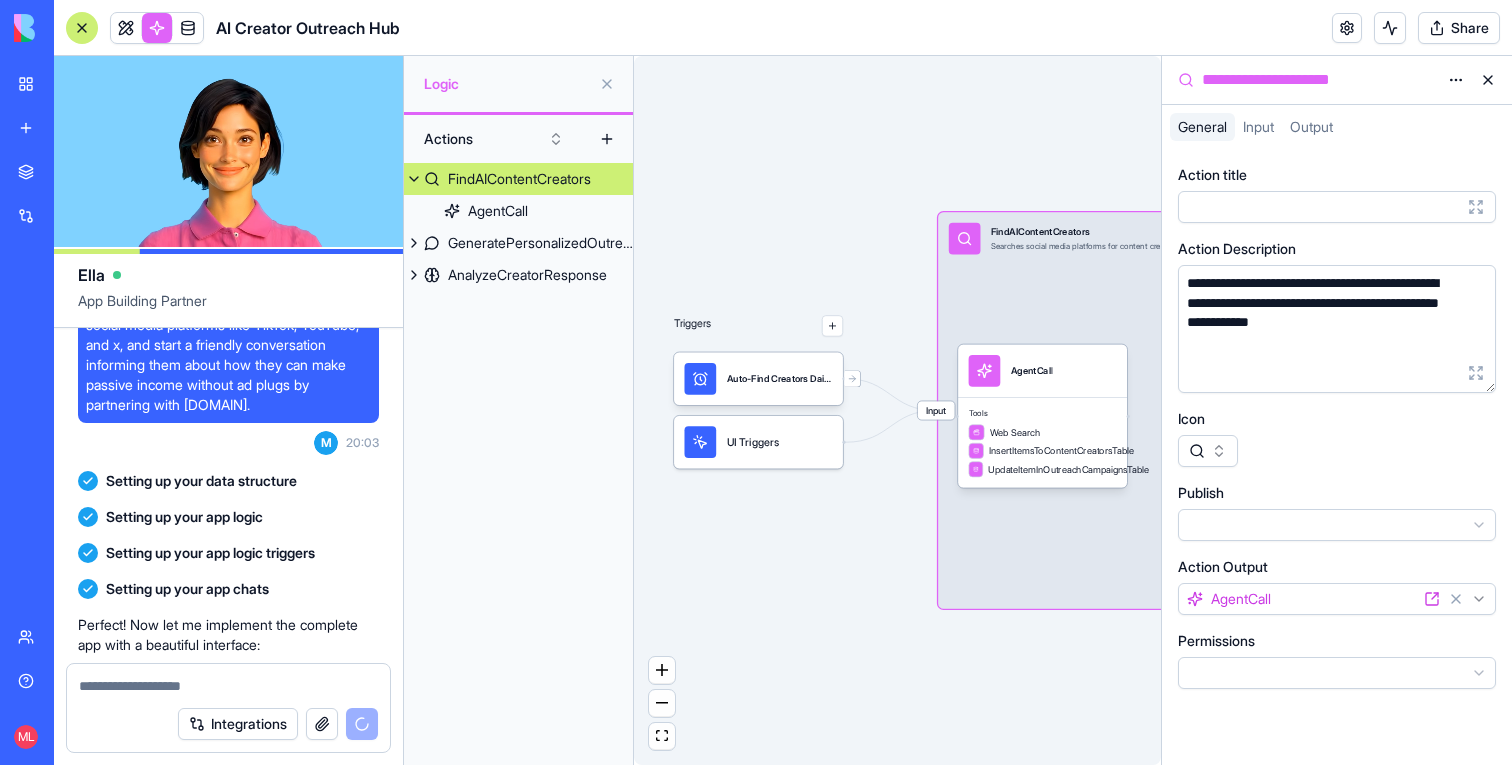 click on "Triggers Auto-Find Creators DailyTrigger UI Triggers Input FindAIContentCreators Searches social media platforms for content creators making AI/agent-related content and analyzes their profiles Output AgentCall Tools Web Search InsertItemsToContentCreatorsTable UpdateItemInOutreachCampaignsTable" at bounding box center [897, 410] 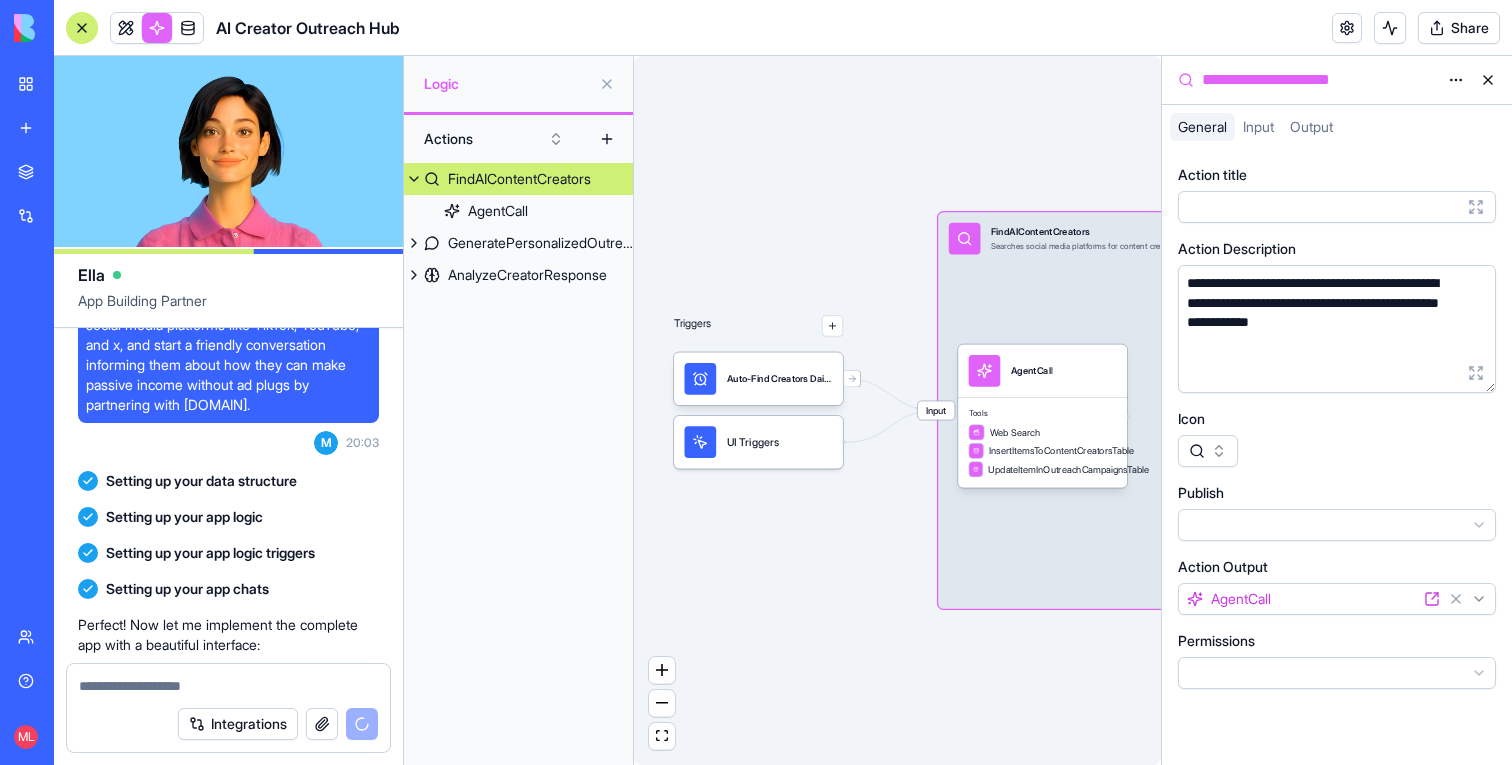 click at bounding box center [1488, 80] 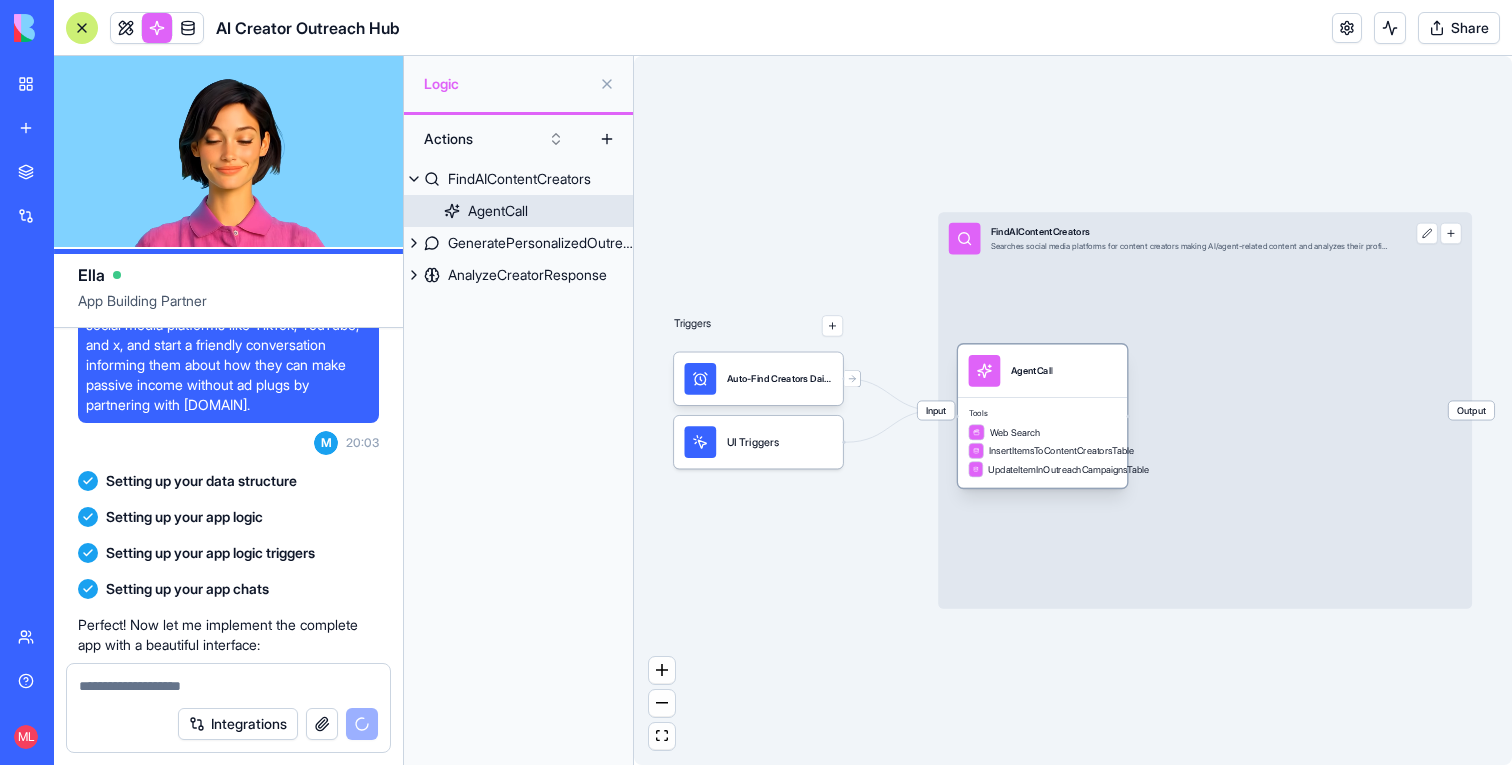 click on "AgentCall" at bounding box center [1043, 371] 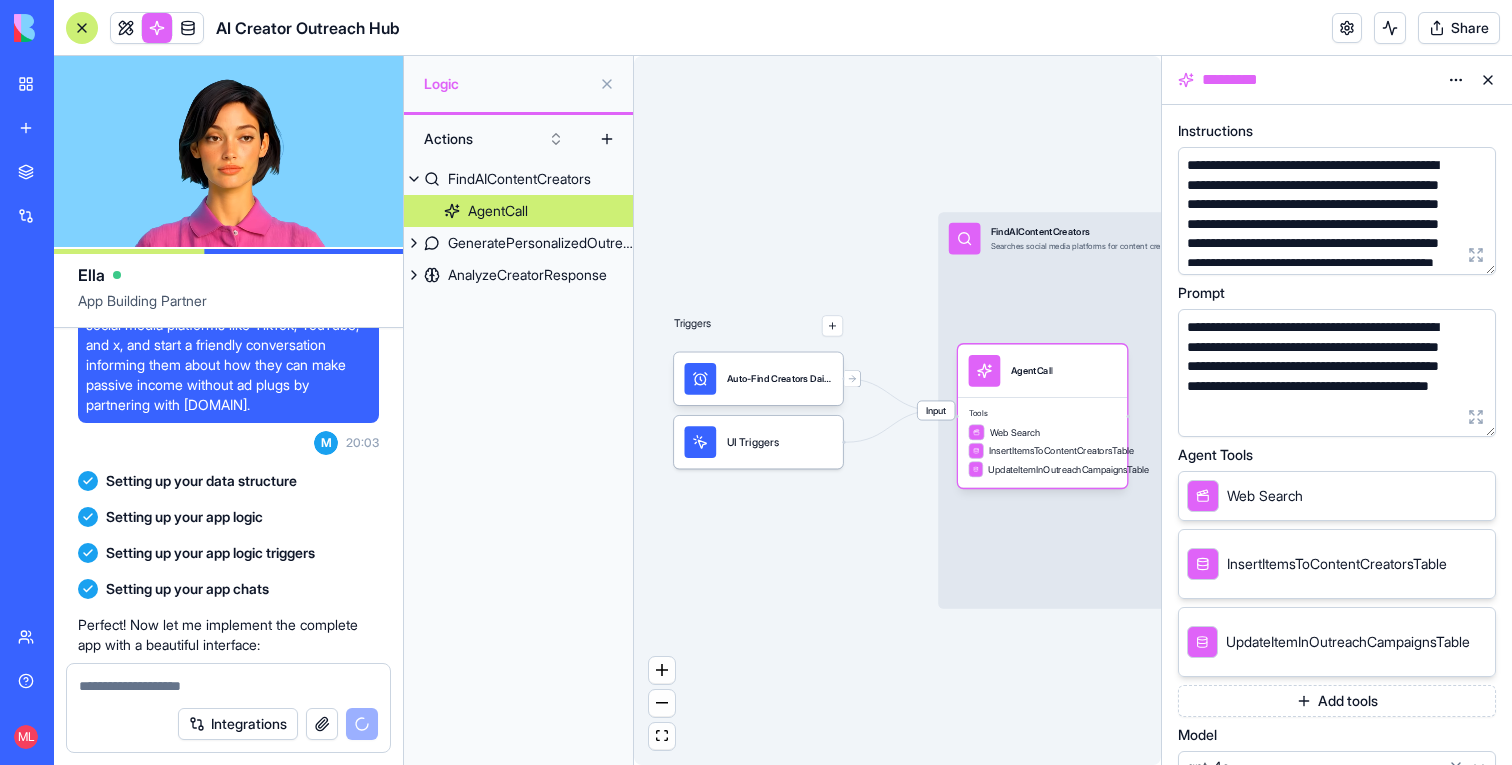 click on "Auto-Find Creators DailyTrigger" at bounding box center [780, 378] 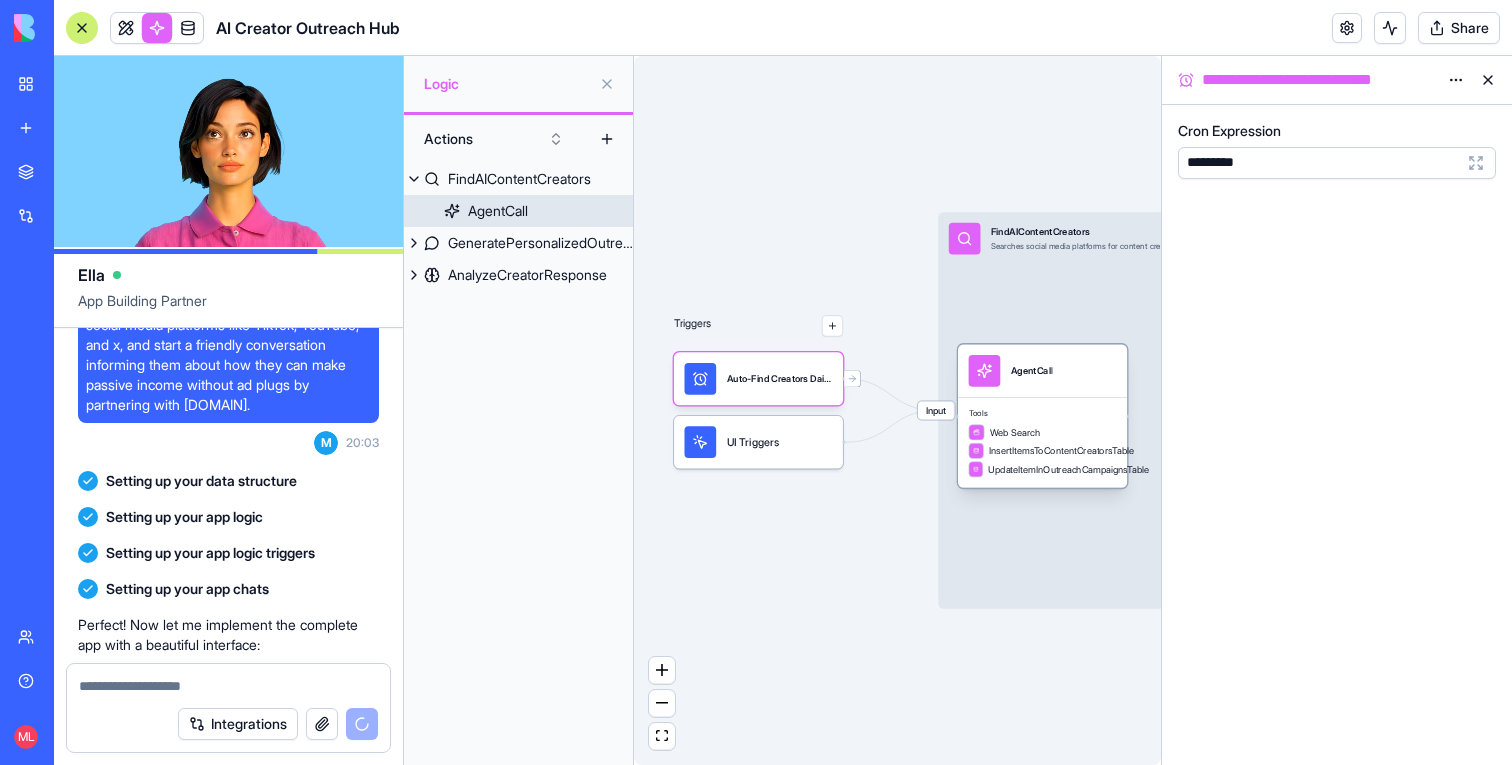 click on "Tools Web Search InsertItemsToContentCreatorsTable UpdateItemInOutreachCampaignsTable" at bounding box center (1042, 442) 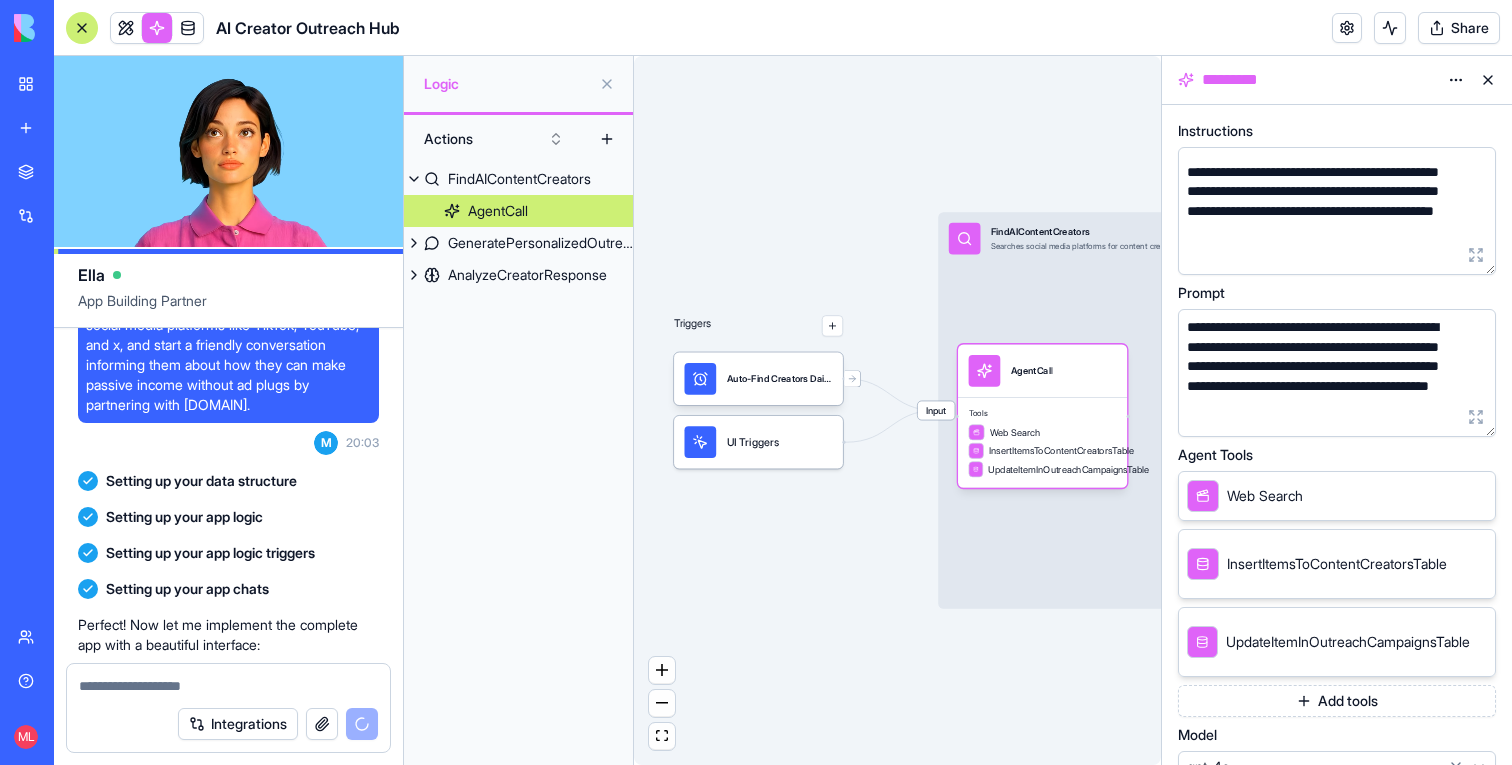 scroll, scrollTop: 66, scrollLeft: 0, axis: vertical 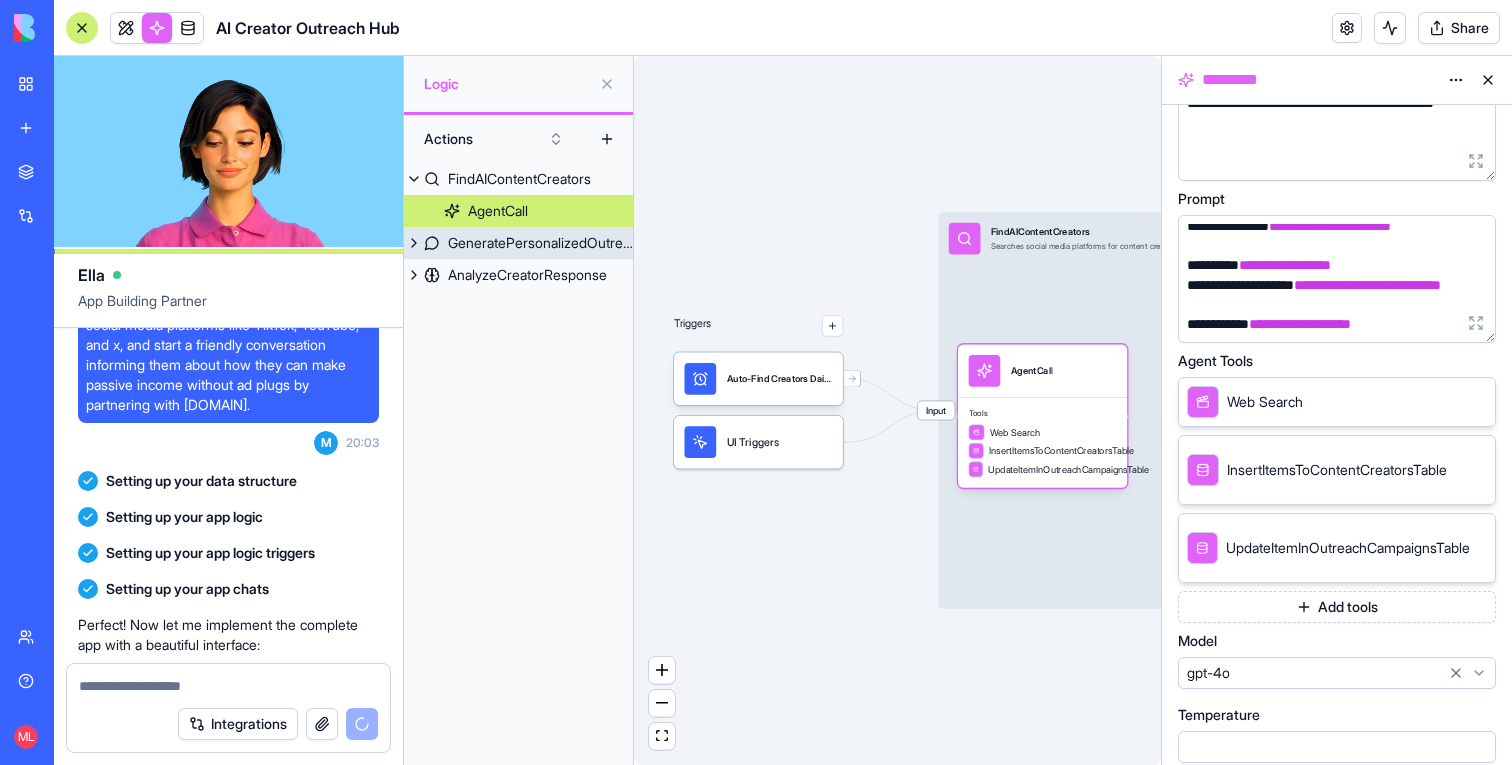 click on "GeneratePersonalizedOutreach" at bounding box center [540, 243] 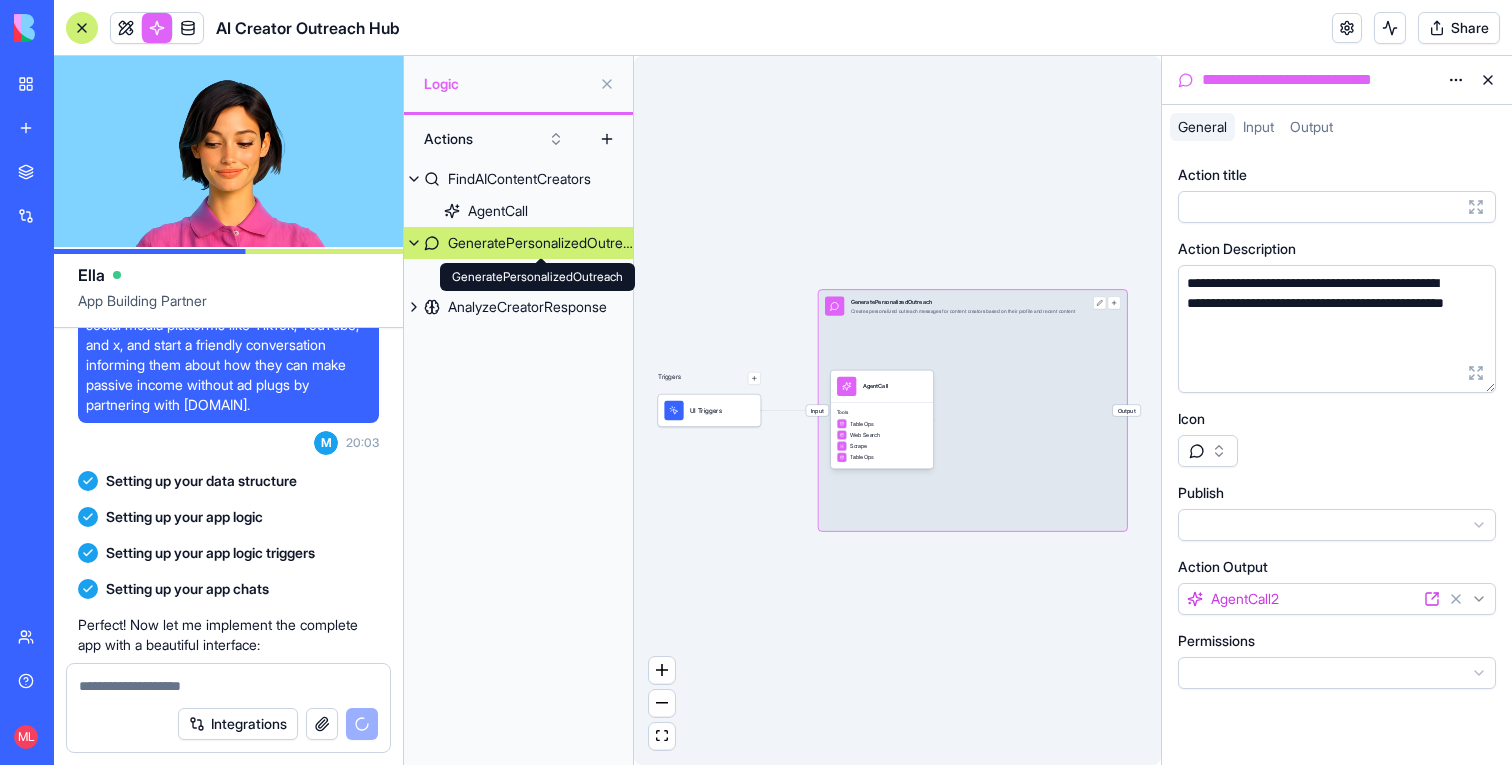 scroll, scrollTop: 0, scrollLeft: 0, axis: both 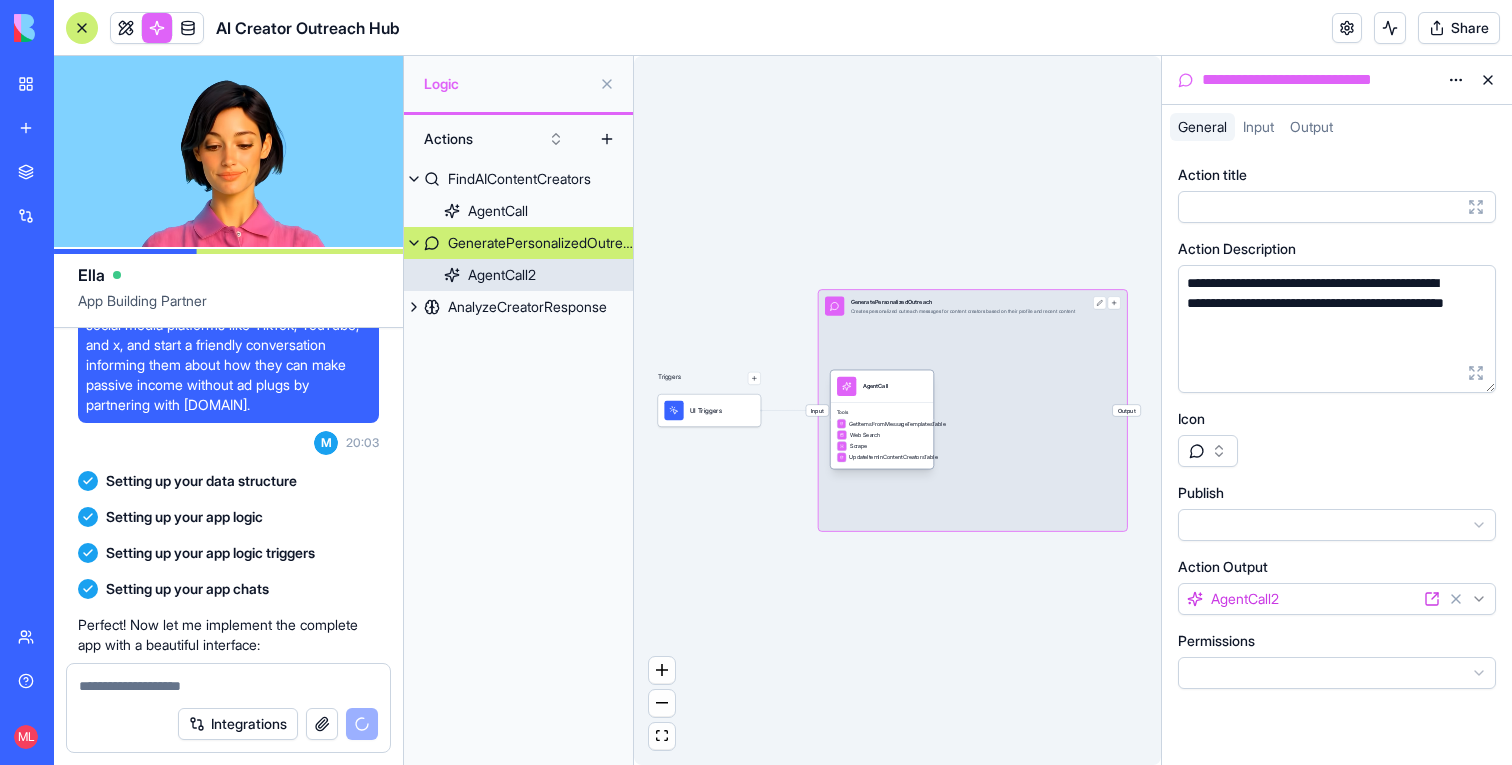 click on "AgentCall" at bounding box center [882, 386] 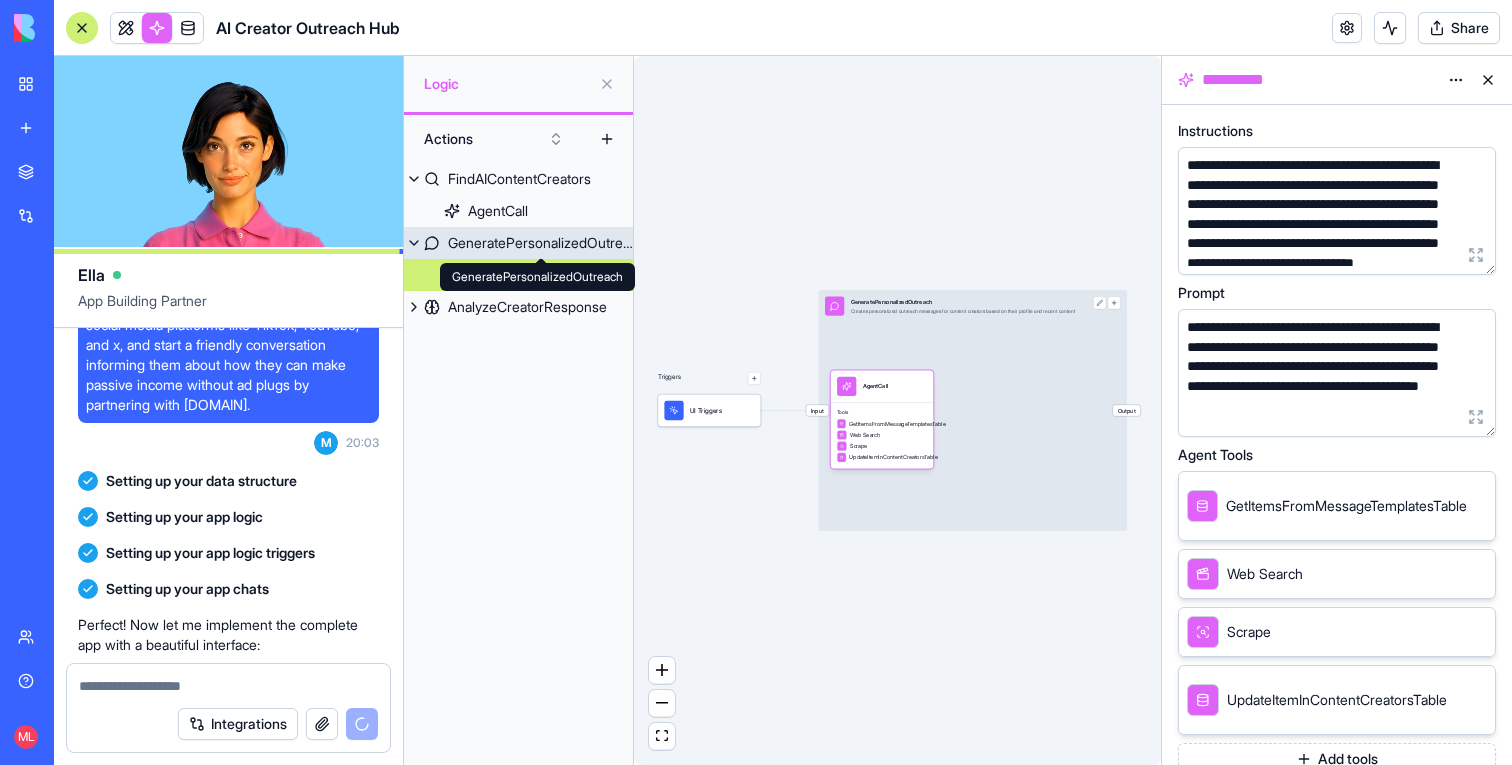 click on "GeneratePersonalizedOutreach" at bounding box center [540, 243] 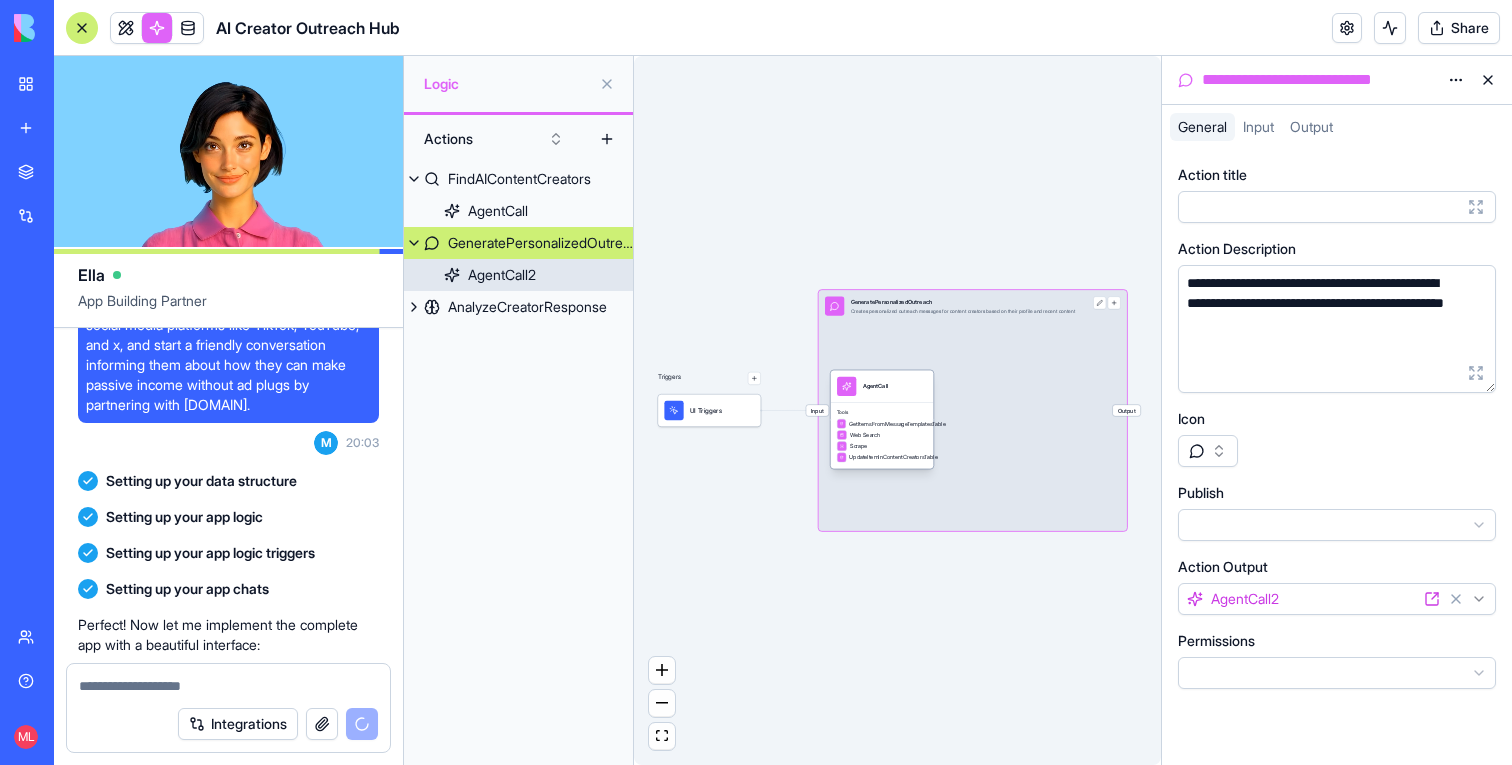 click on "AgentCall" at bounding box center (882, 386) 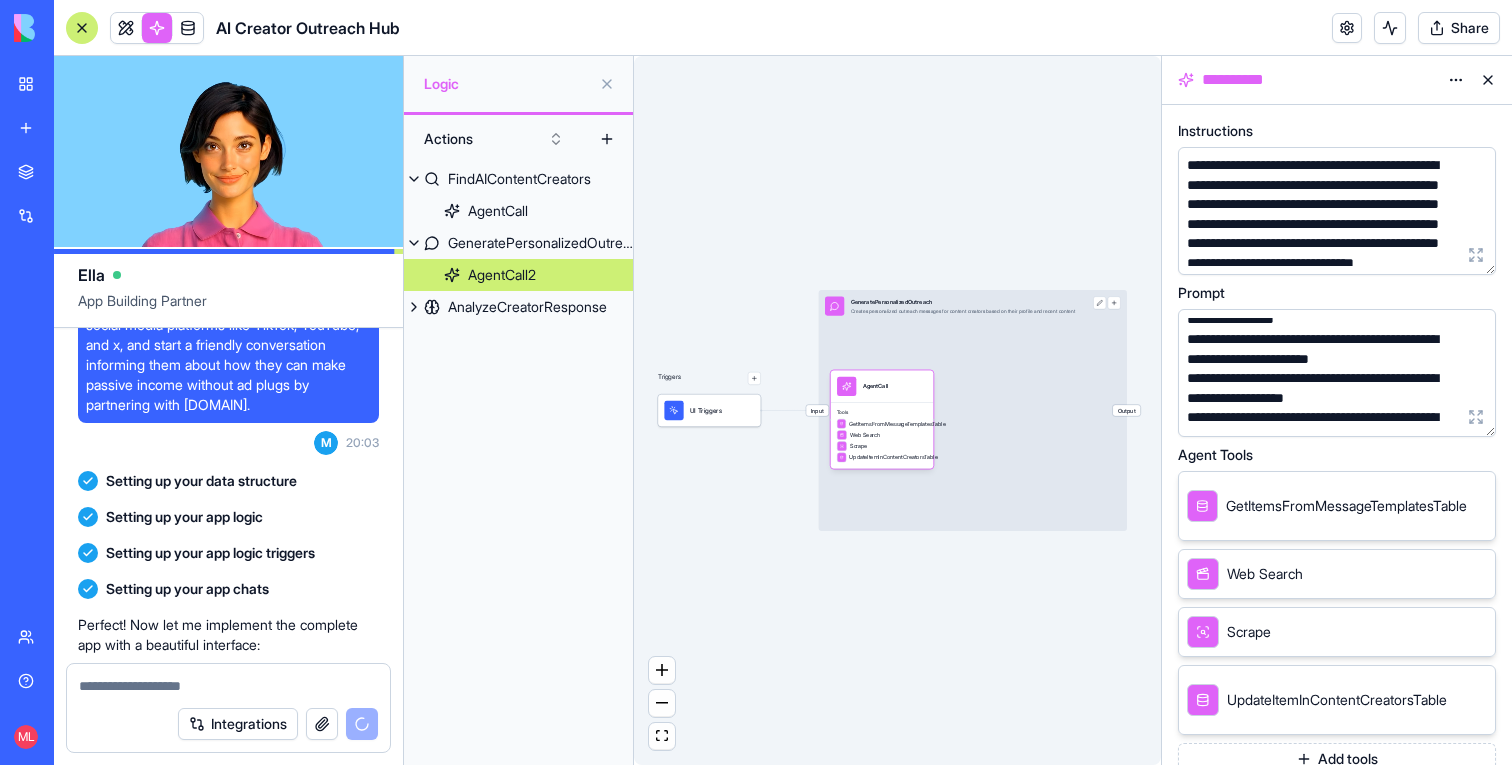 scroll, scrollTop: 850, scrollLeft: 0, axis: vertical 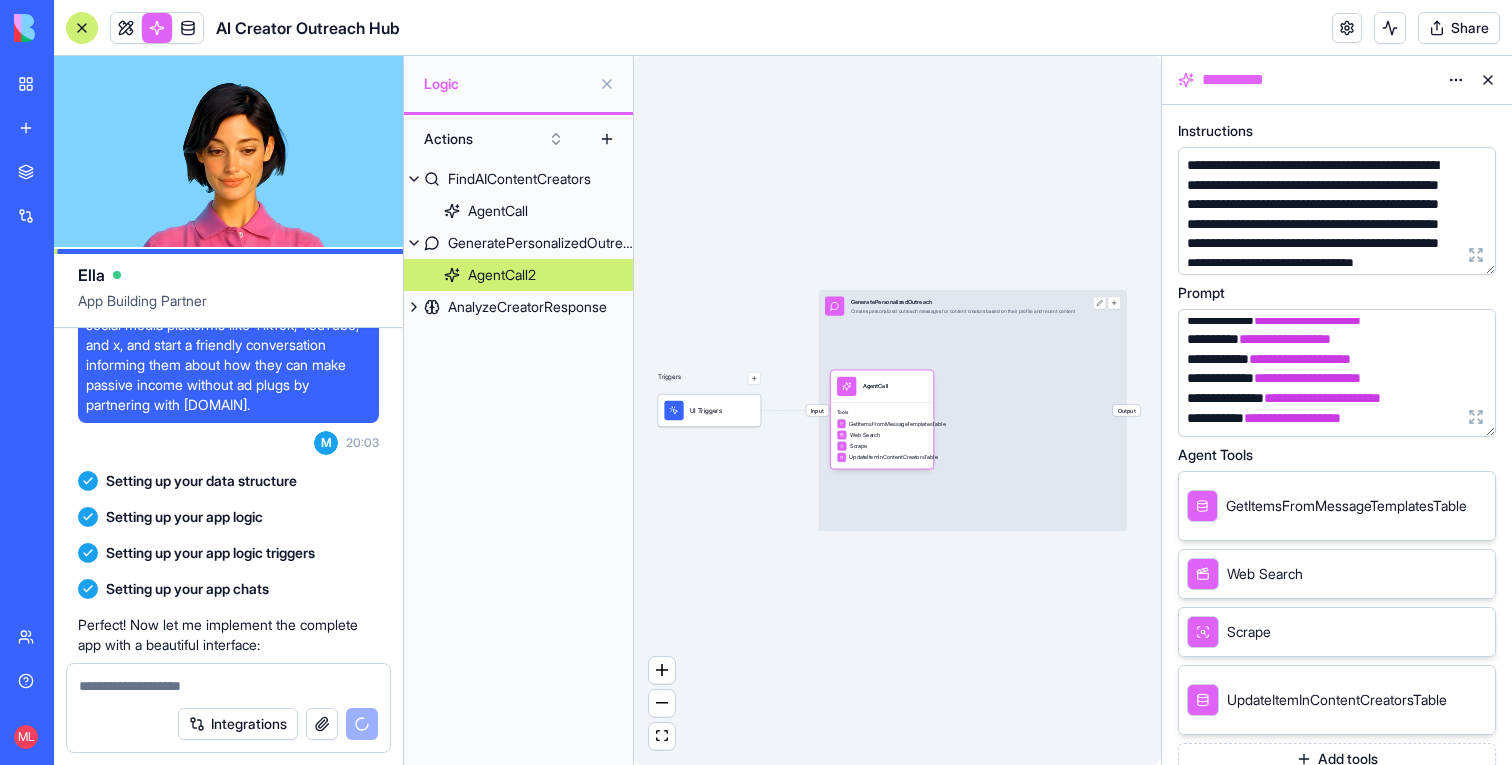 click on "AnalyzeCreatorResponse" at bounding box center (527, 307) 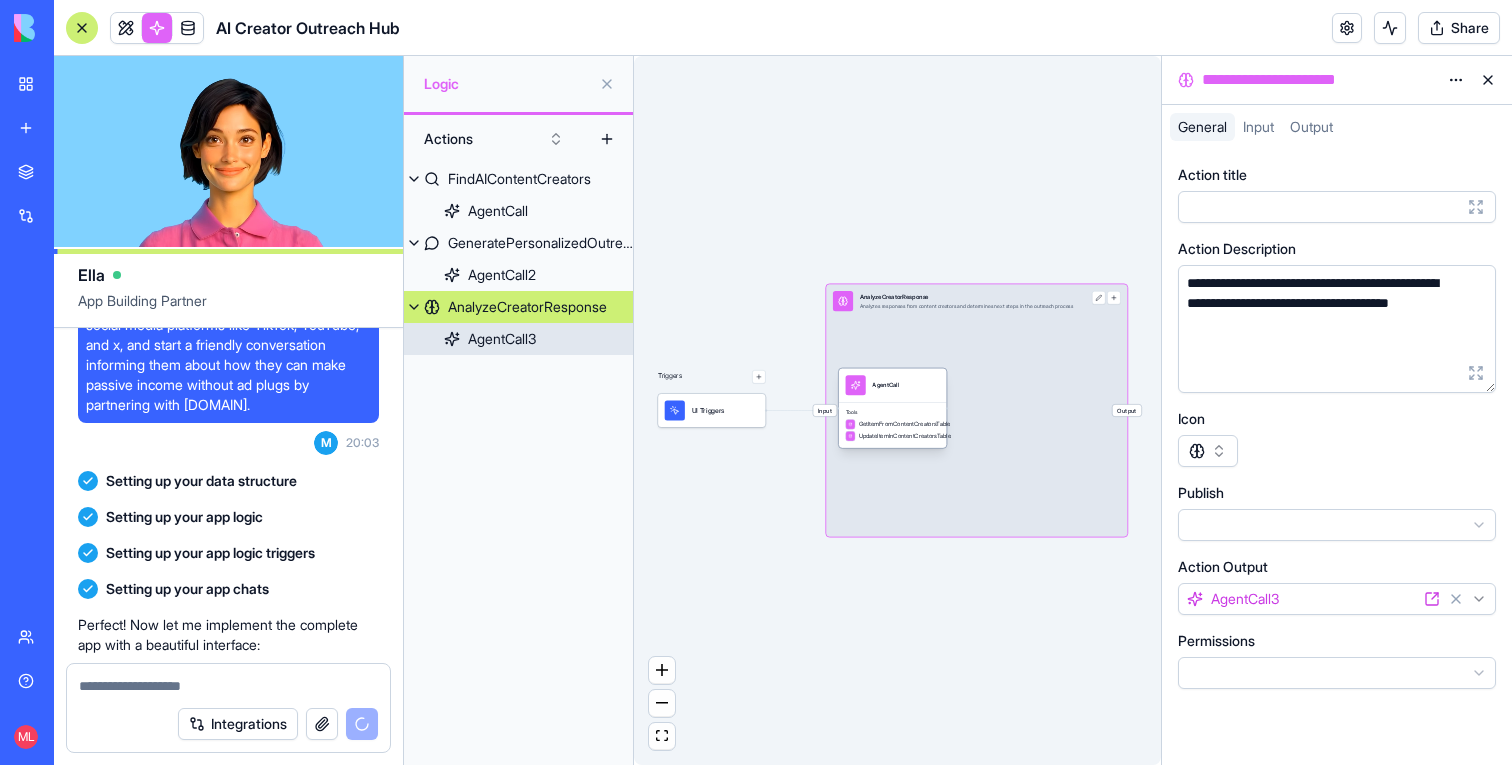 click at bounding box center (856, 385) 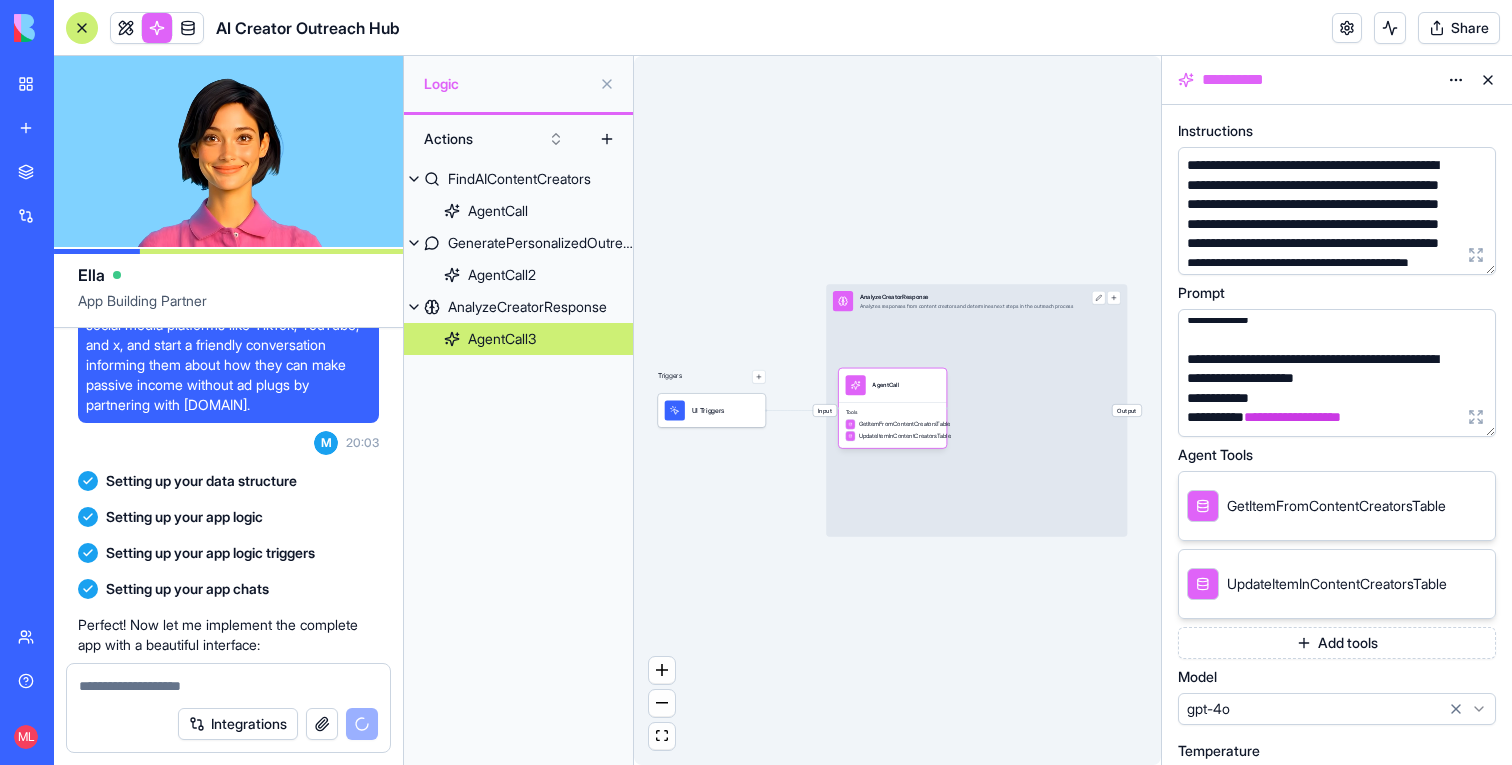 scroll, scrollTop: 830, scrollLeft: 0, axis: vertical 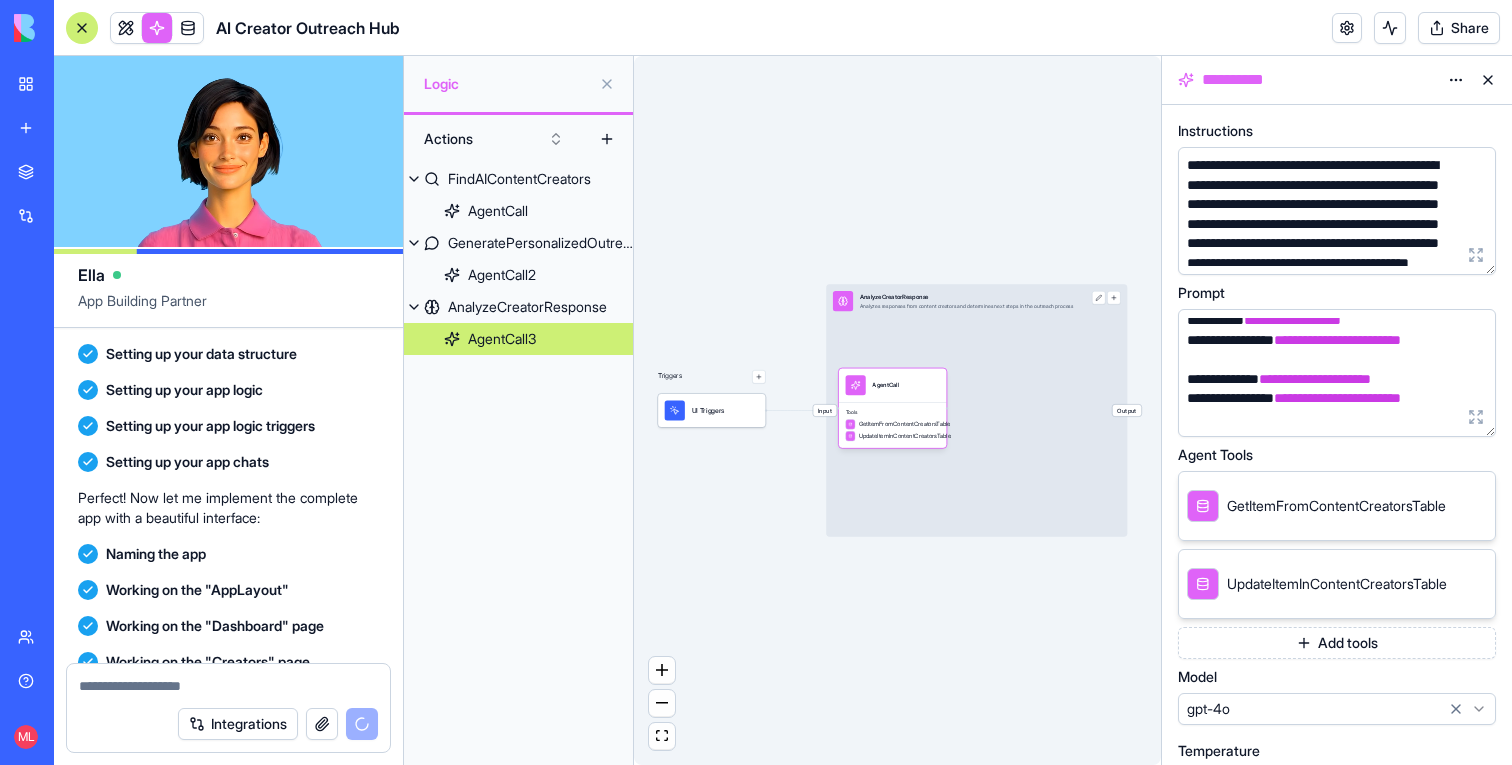 click at bounding box center (188, 28) 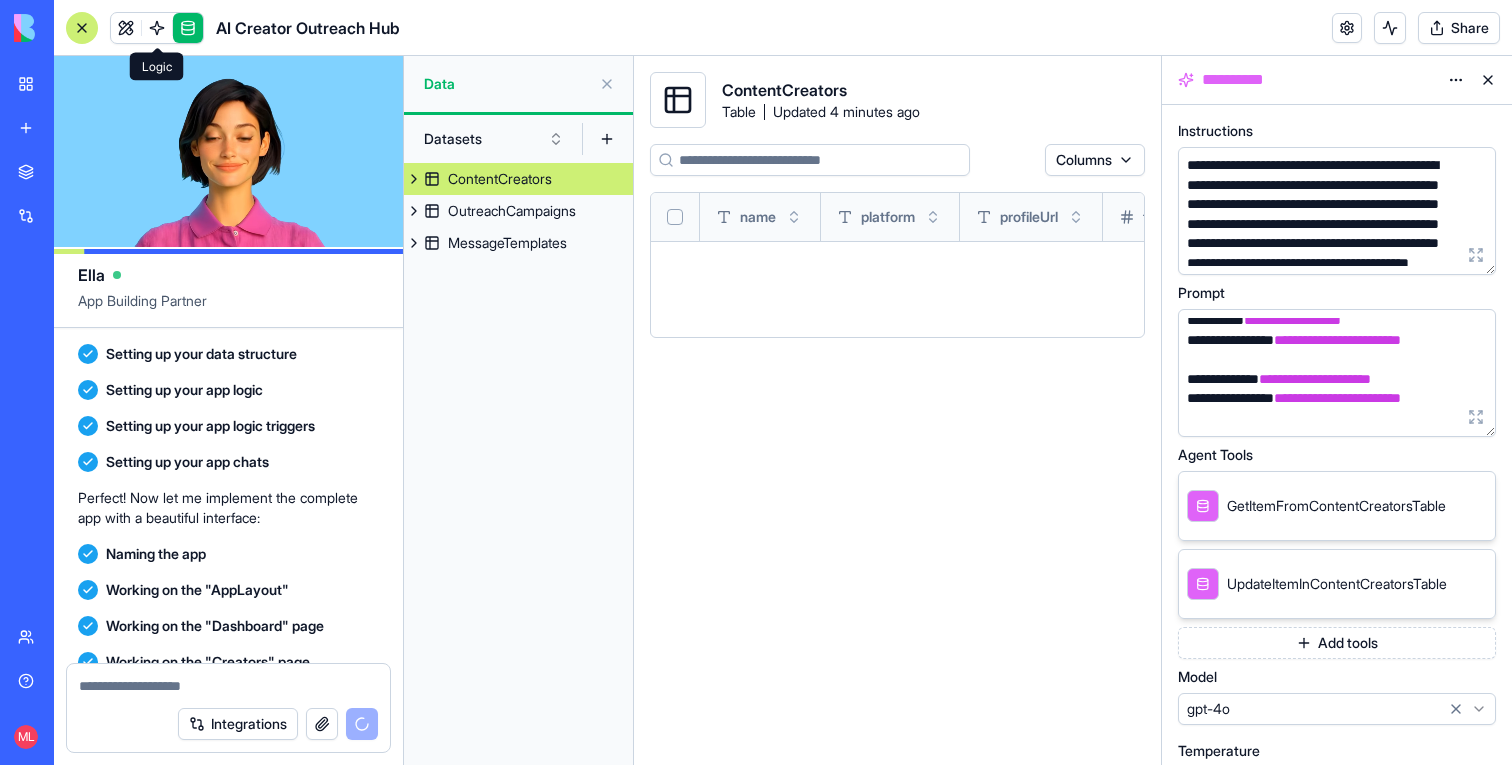 click at bounding box center [157, 28] 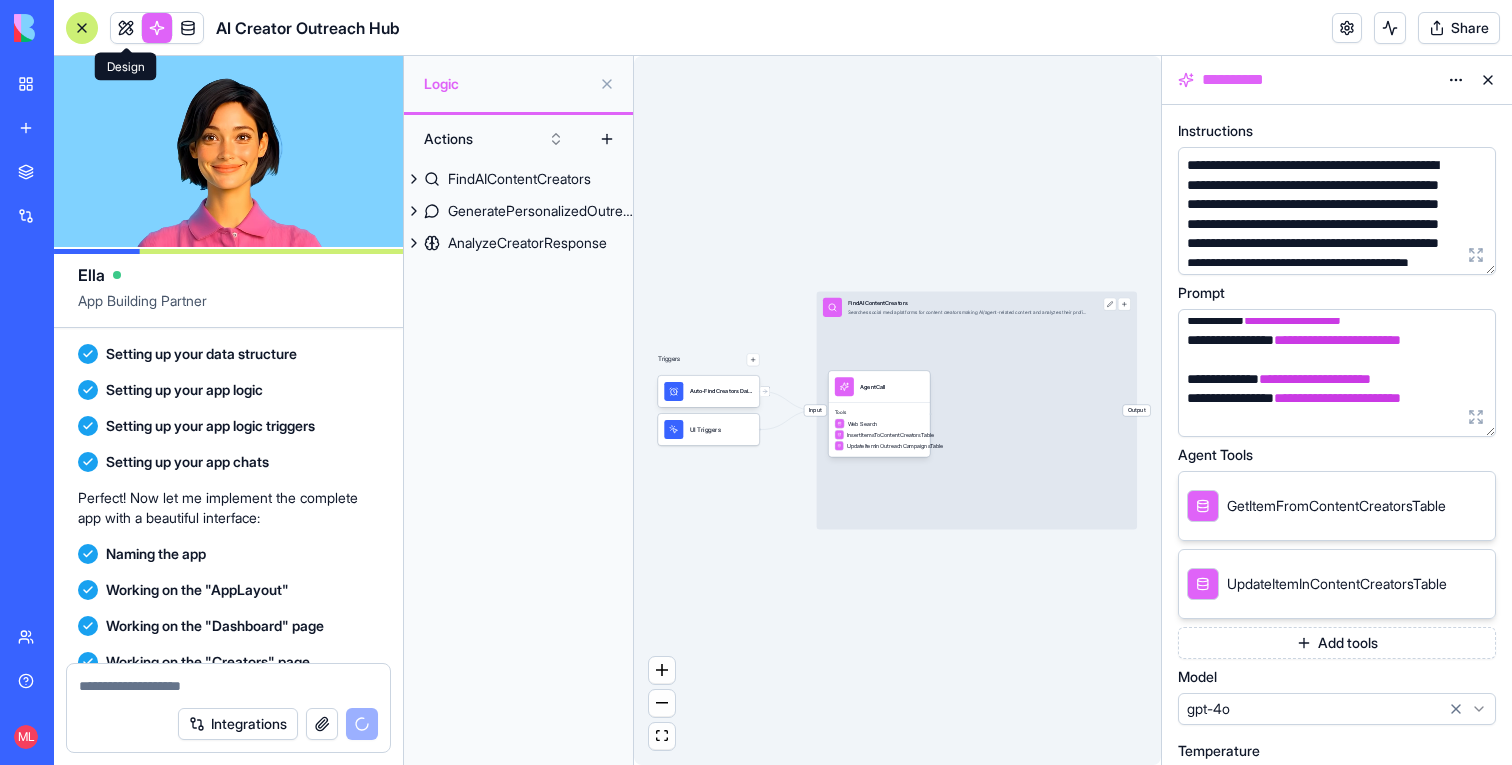 click at bounding box center (126, 28) 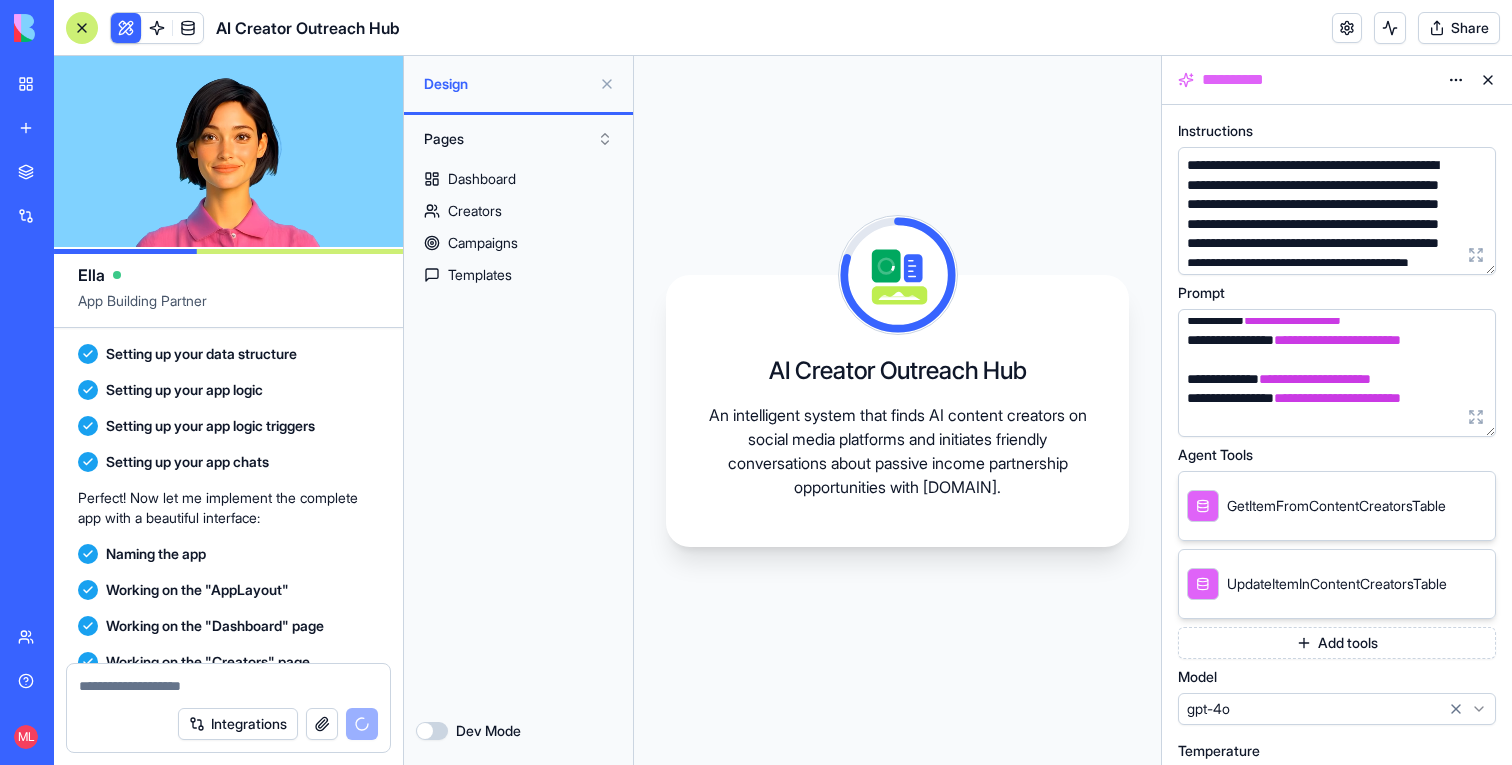 scroll, scrollTop: 389, scrollLeft: 0, axis: vertical 